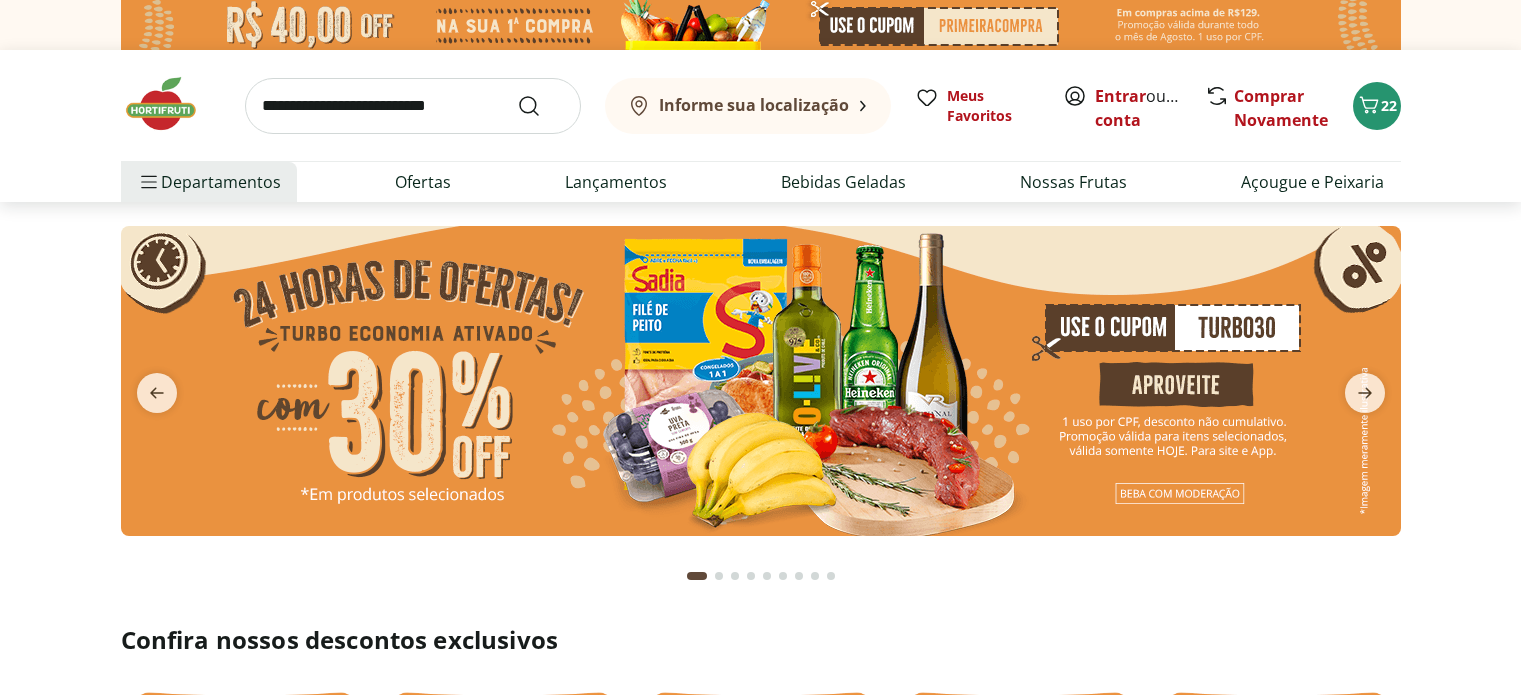 scroll, scrollTop: 0, scrollLeft: 0, axis: both 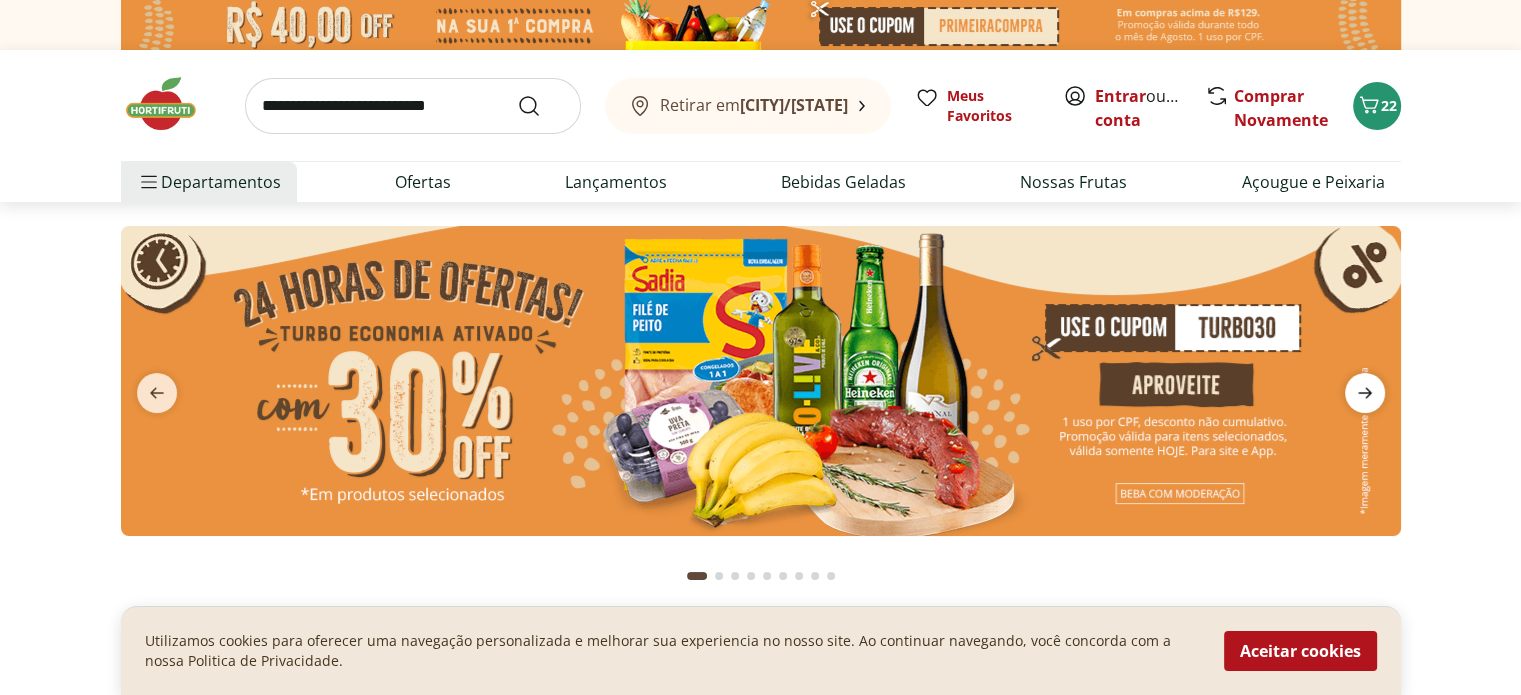 click 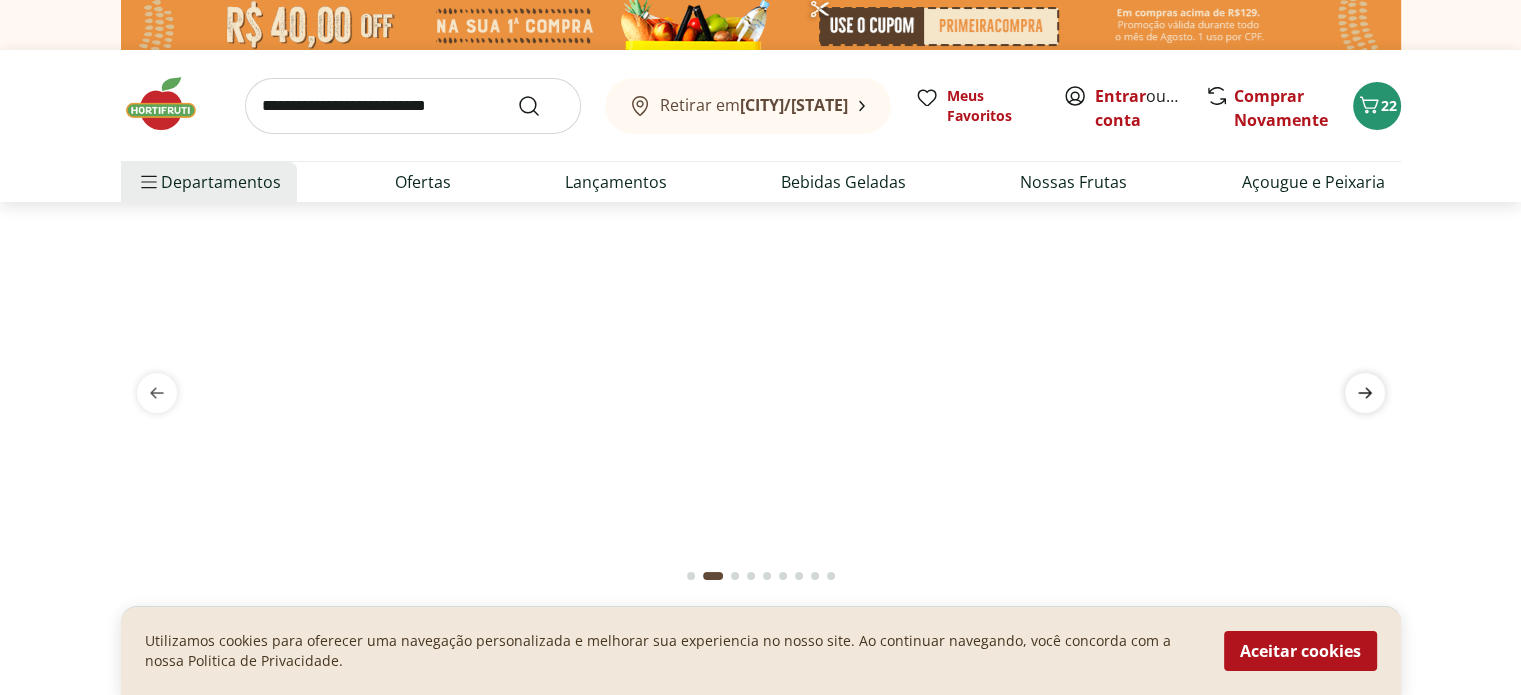 click 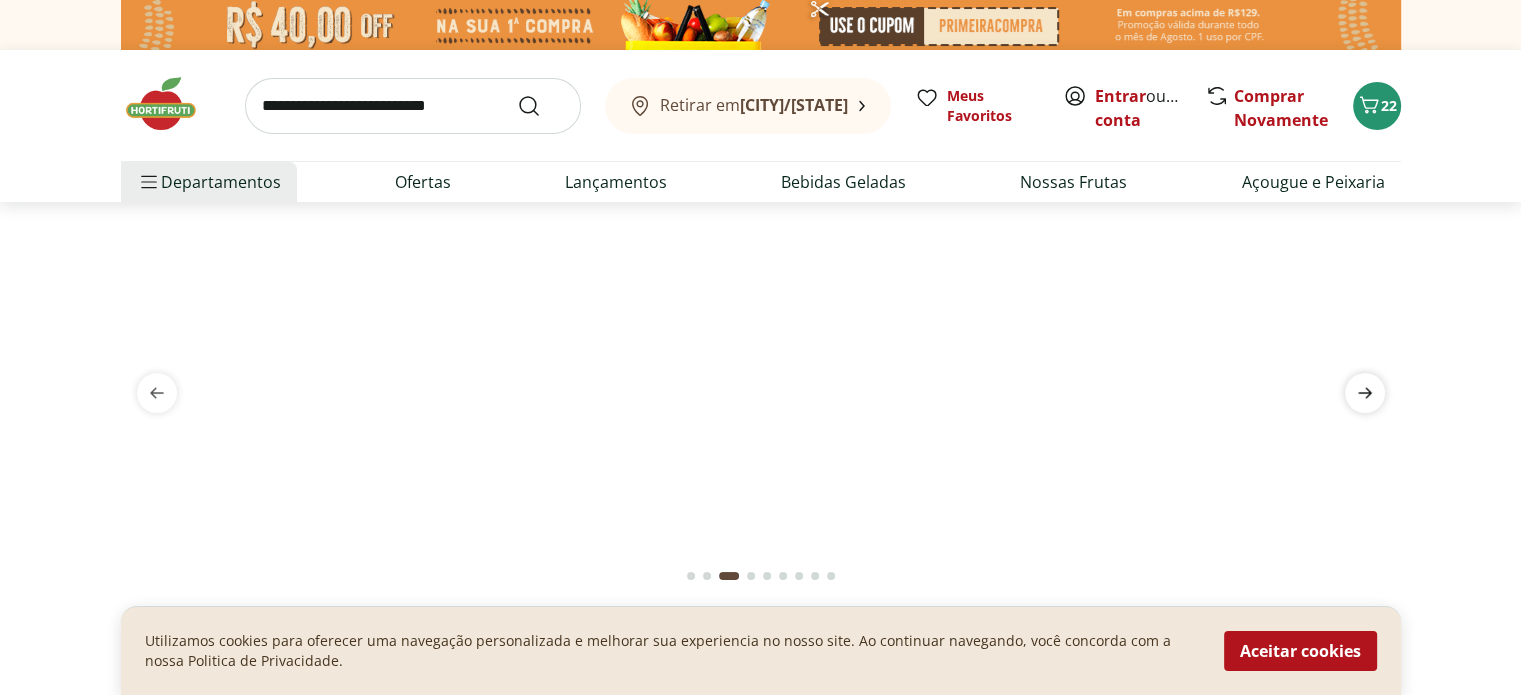 click 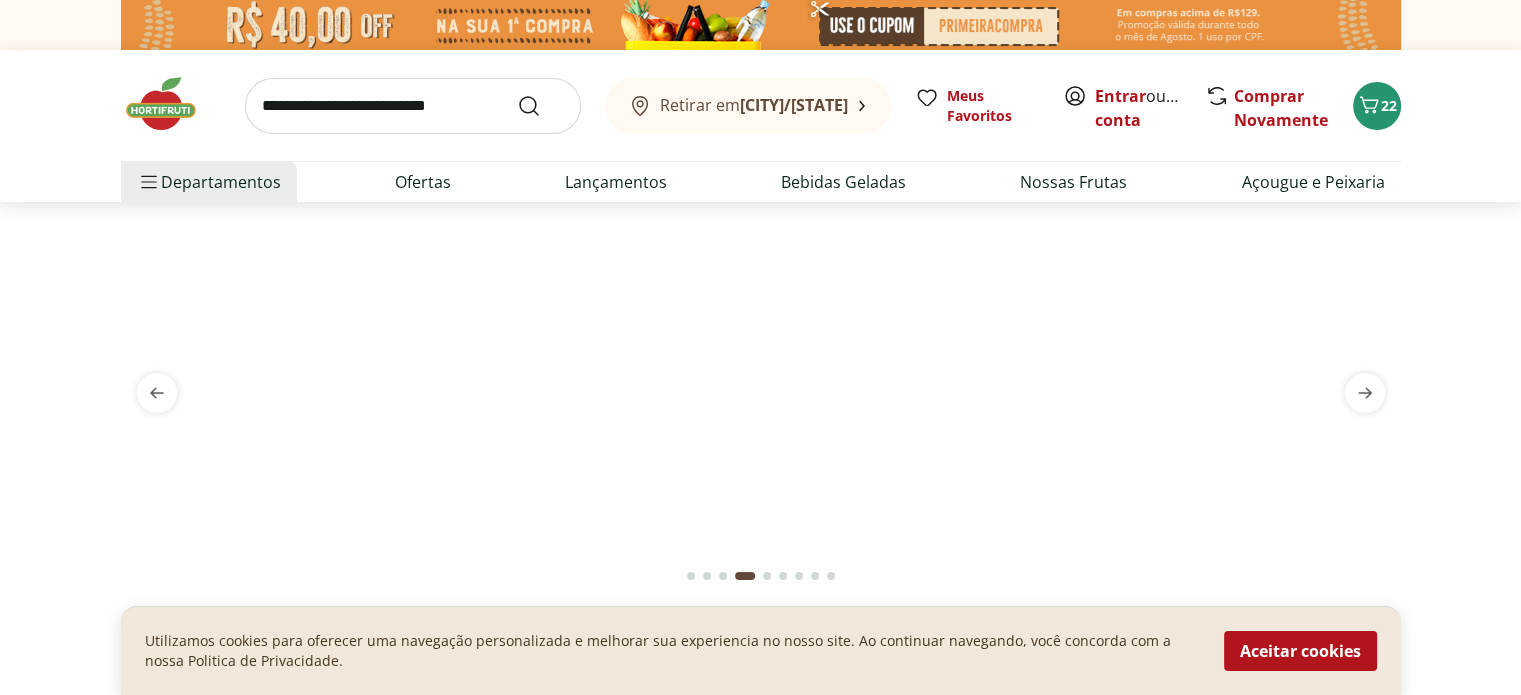 click at bounding box center [761, 226] 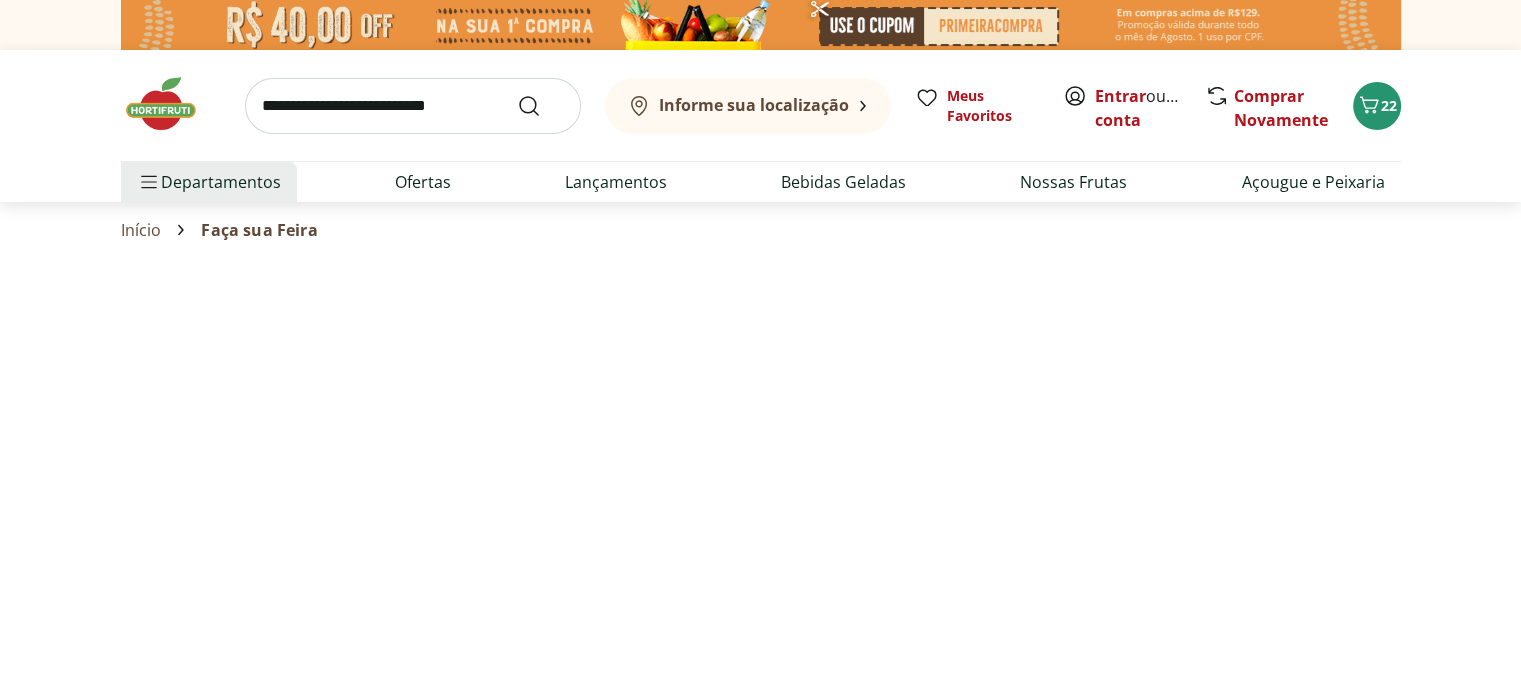 select on "**********" 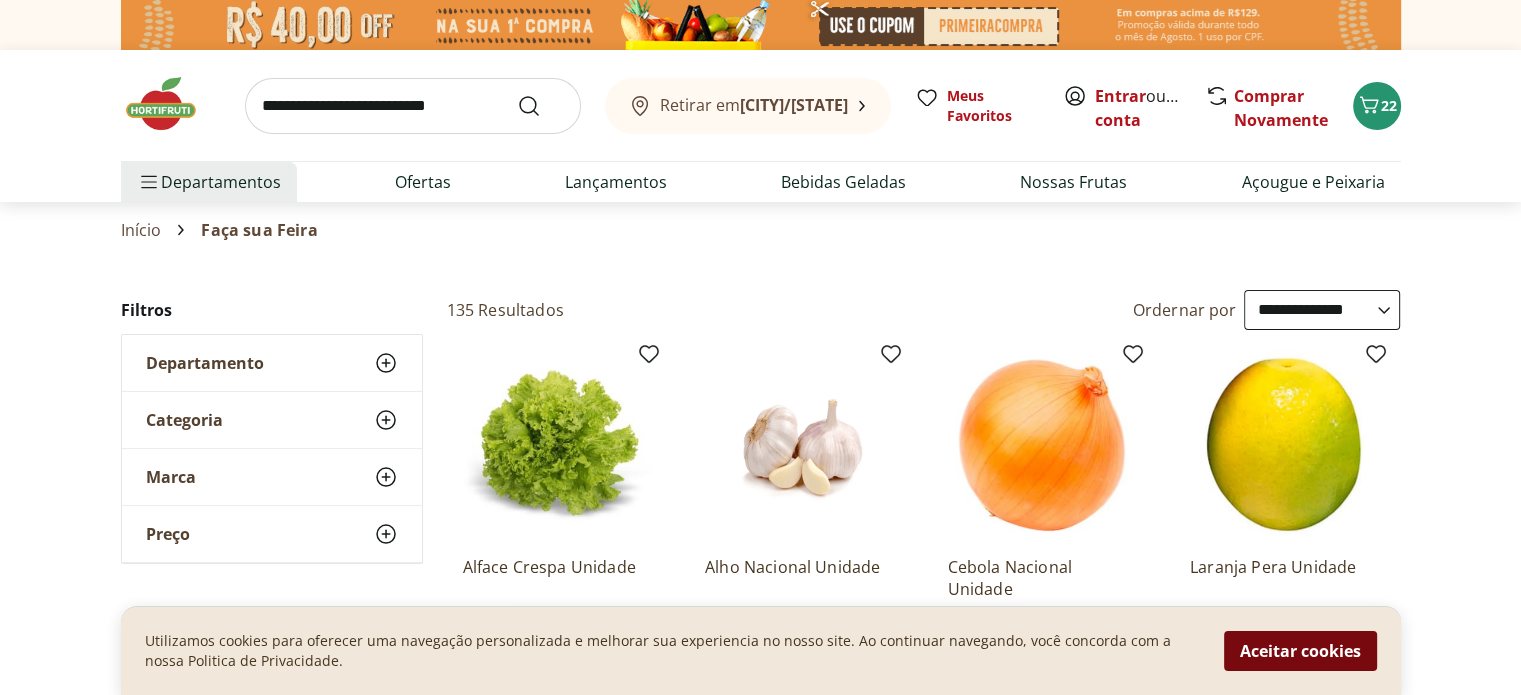 click on "Aceitar cookies" at bounding box center (1300, 651) 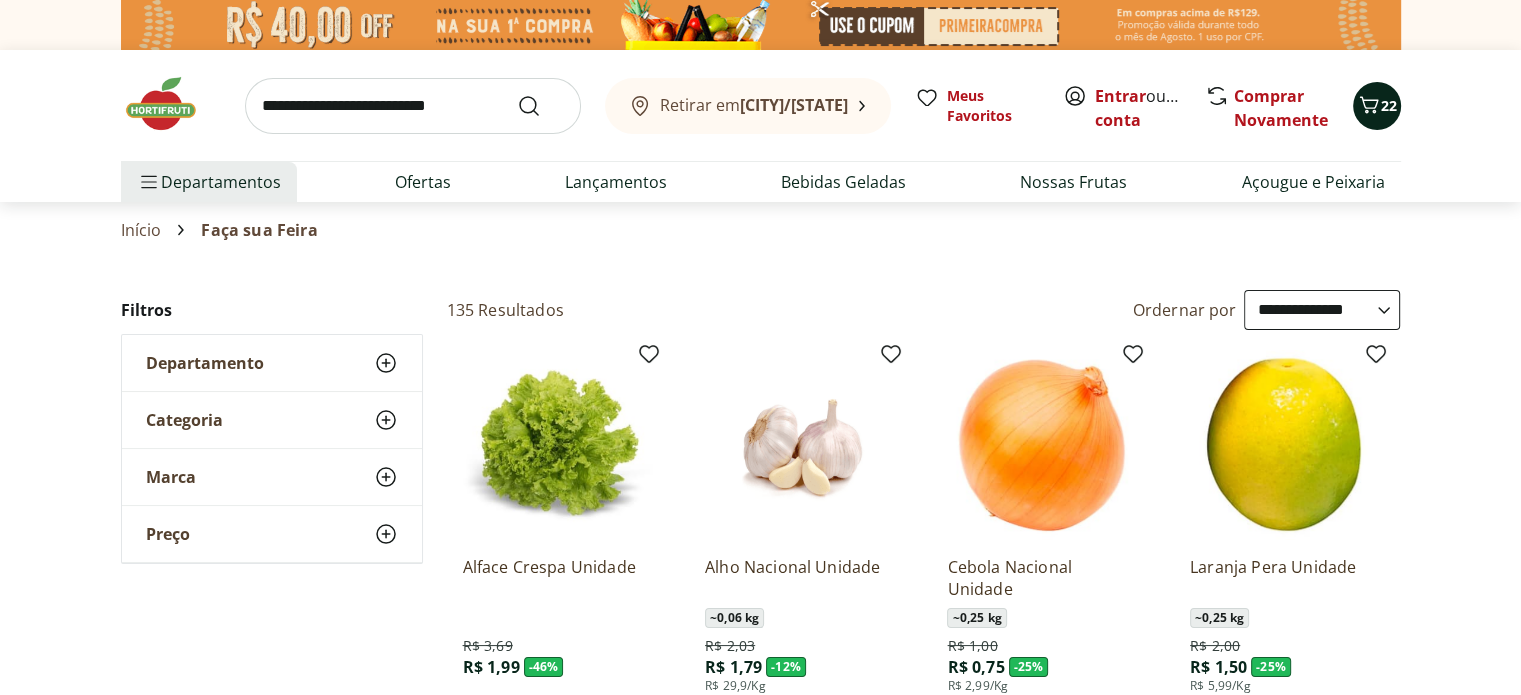 click 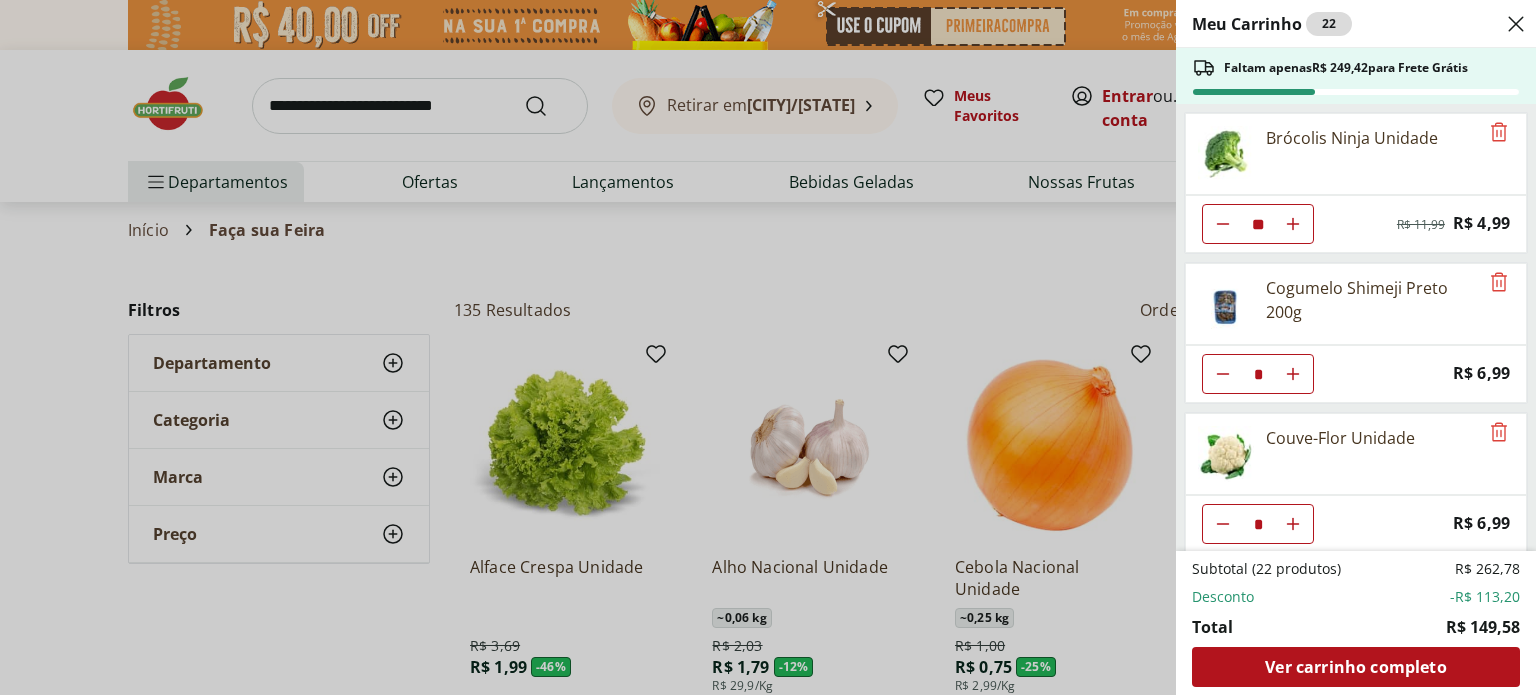 click 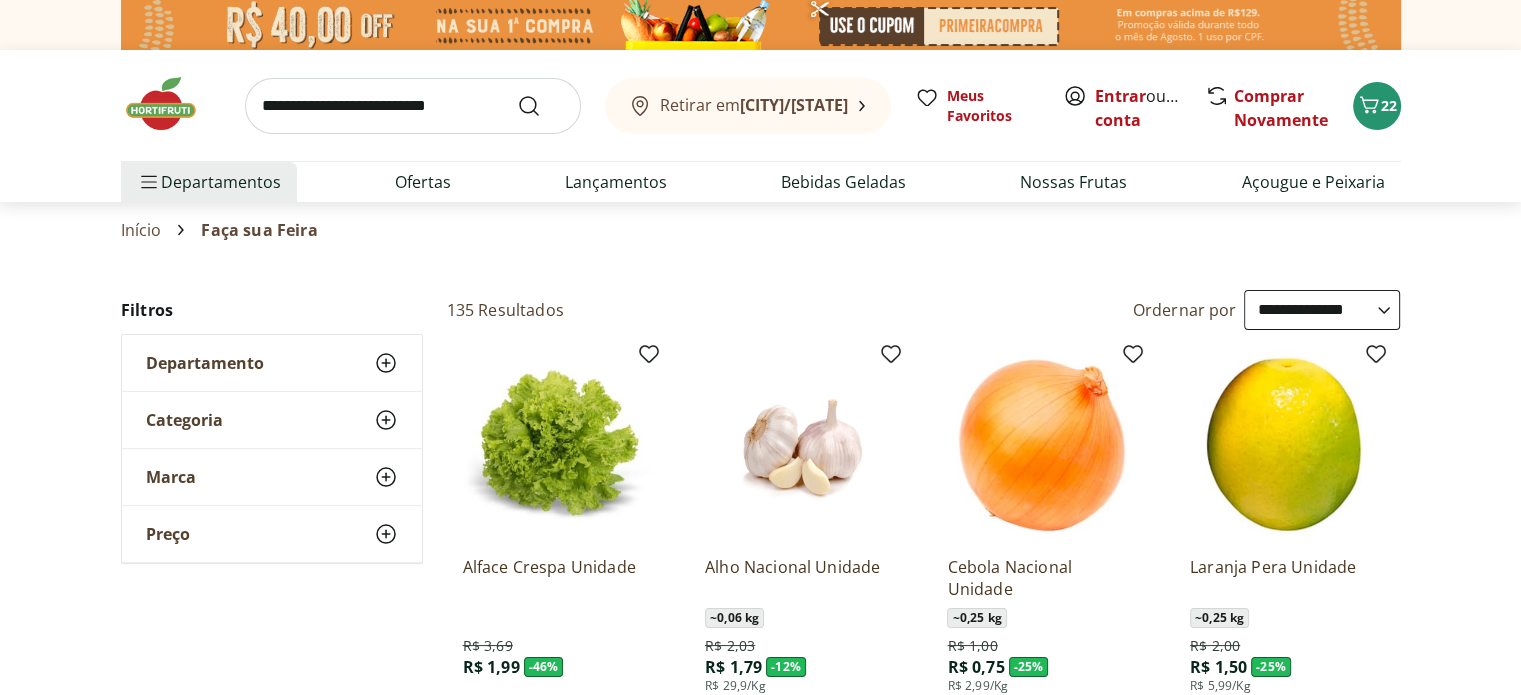 click at bounding box center [760, 25] 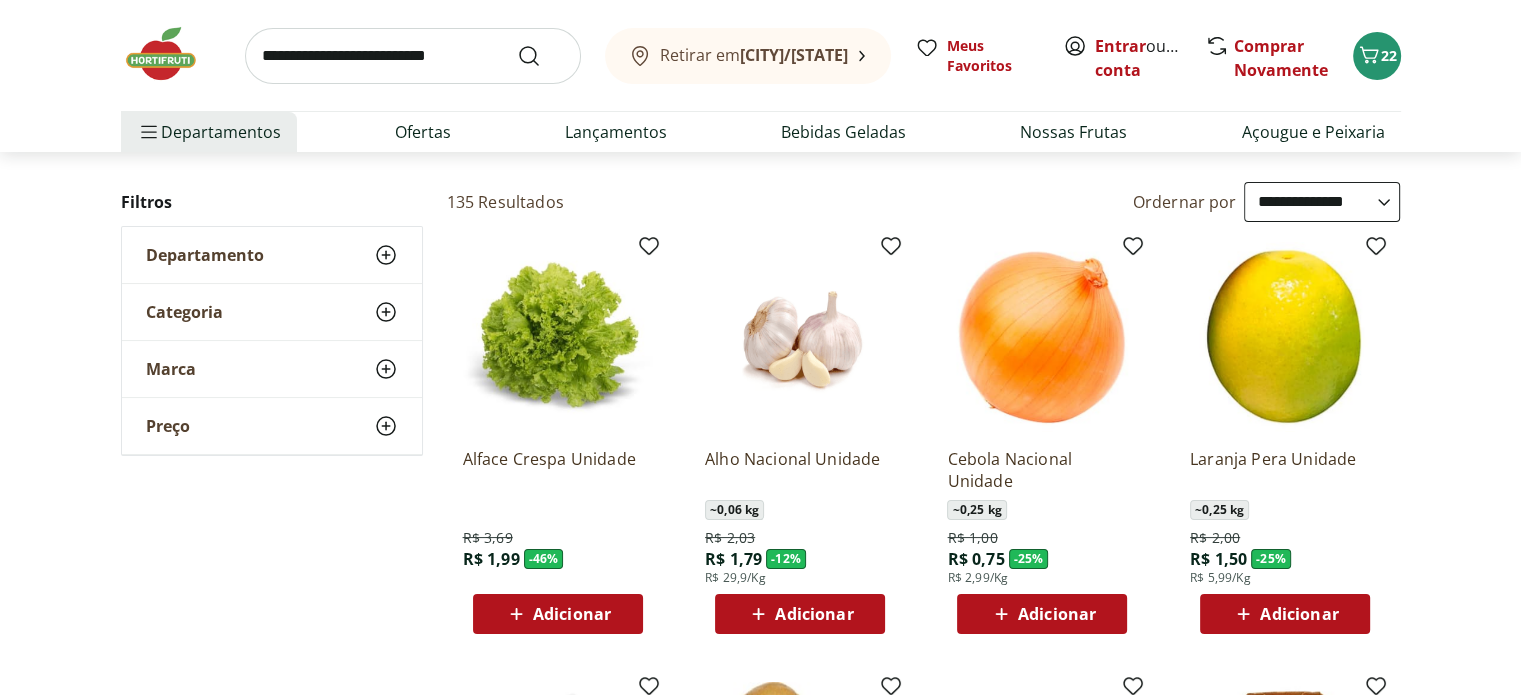 scroll, scrollTop: 67, scrollLeft: 0, axis: vertical 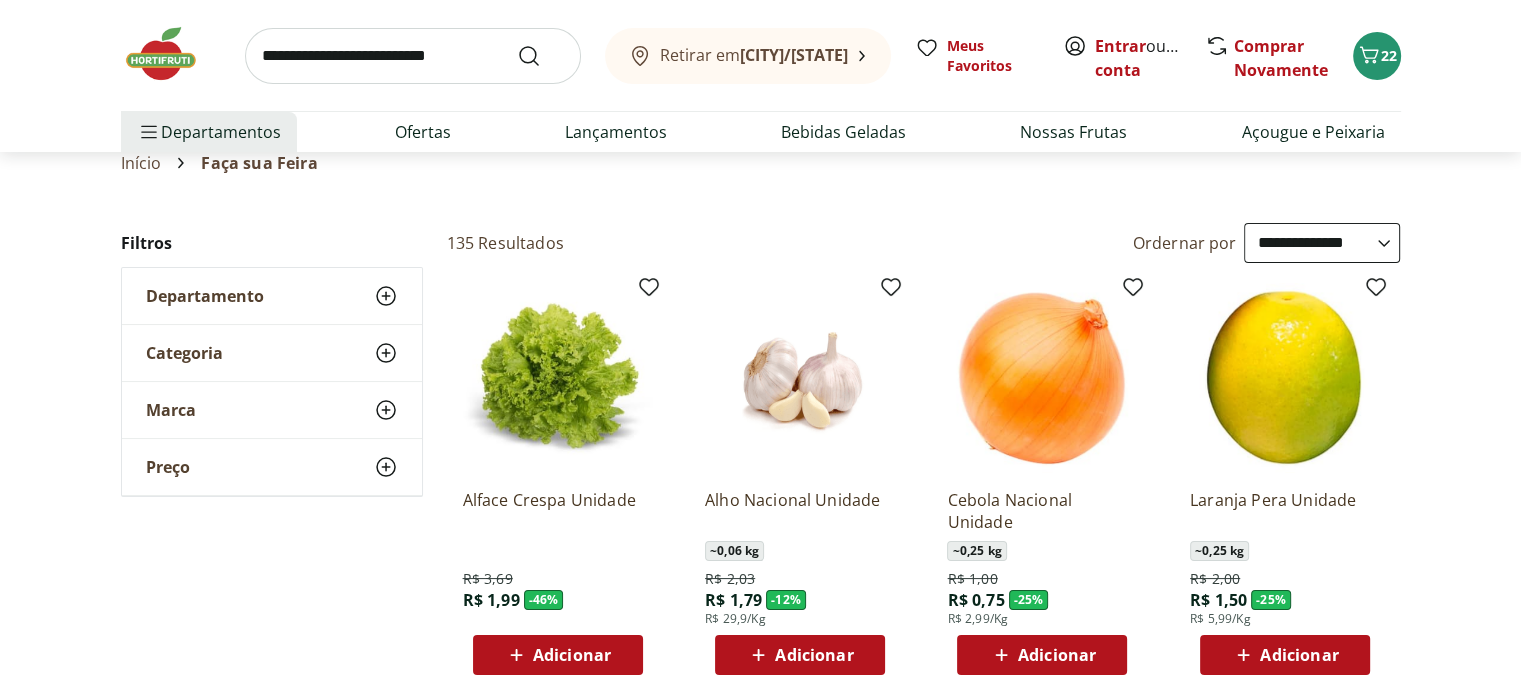 click on "Adicionar" at bounding box center [572, 655] 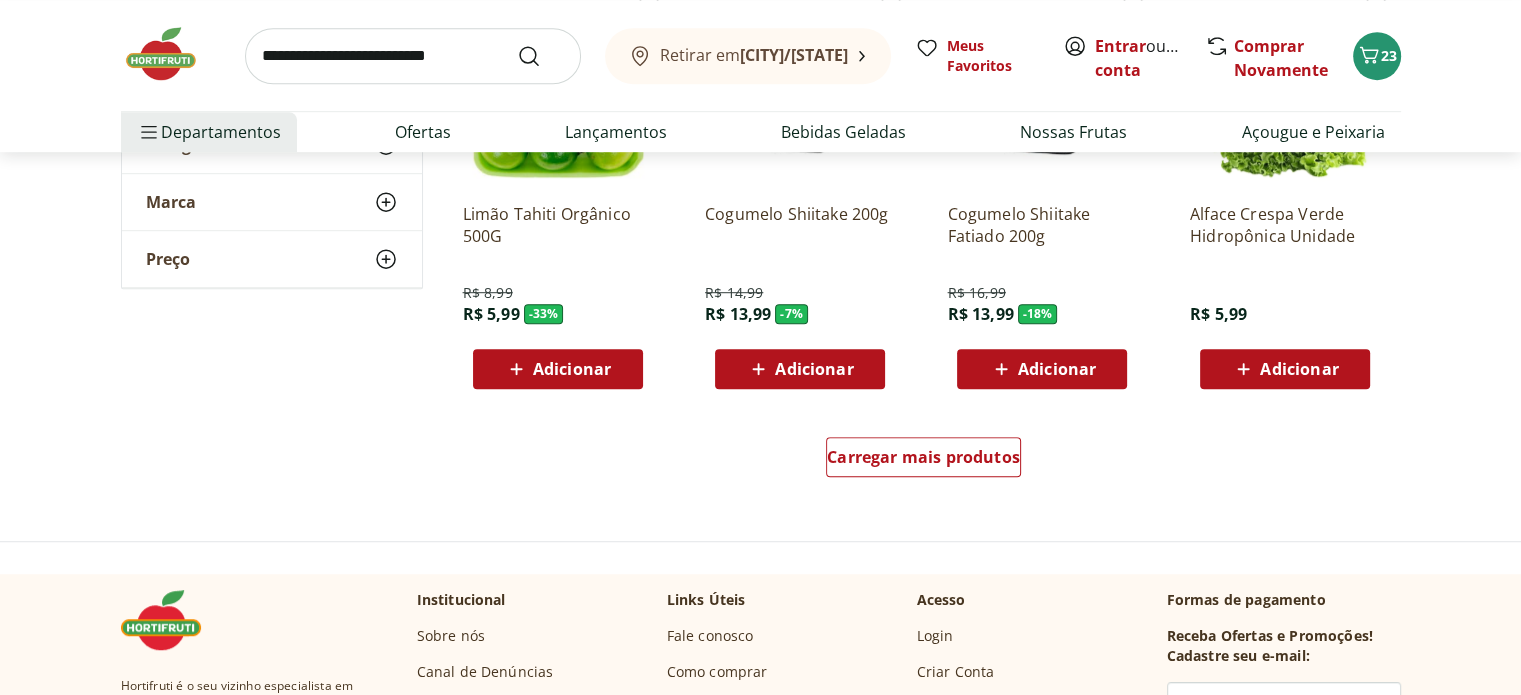 scroll, scrollTop: 1270, scrollLeft: 0, axis: vertical 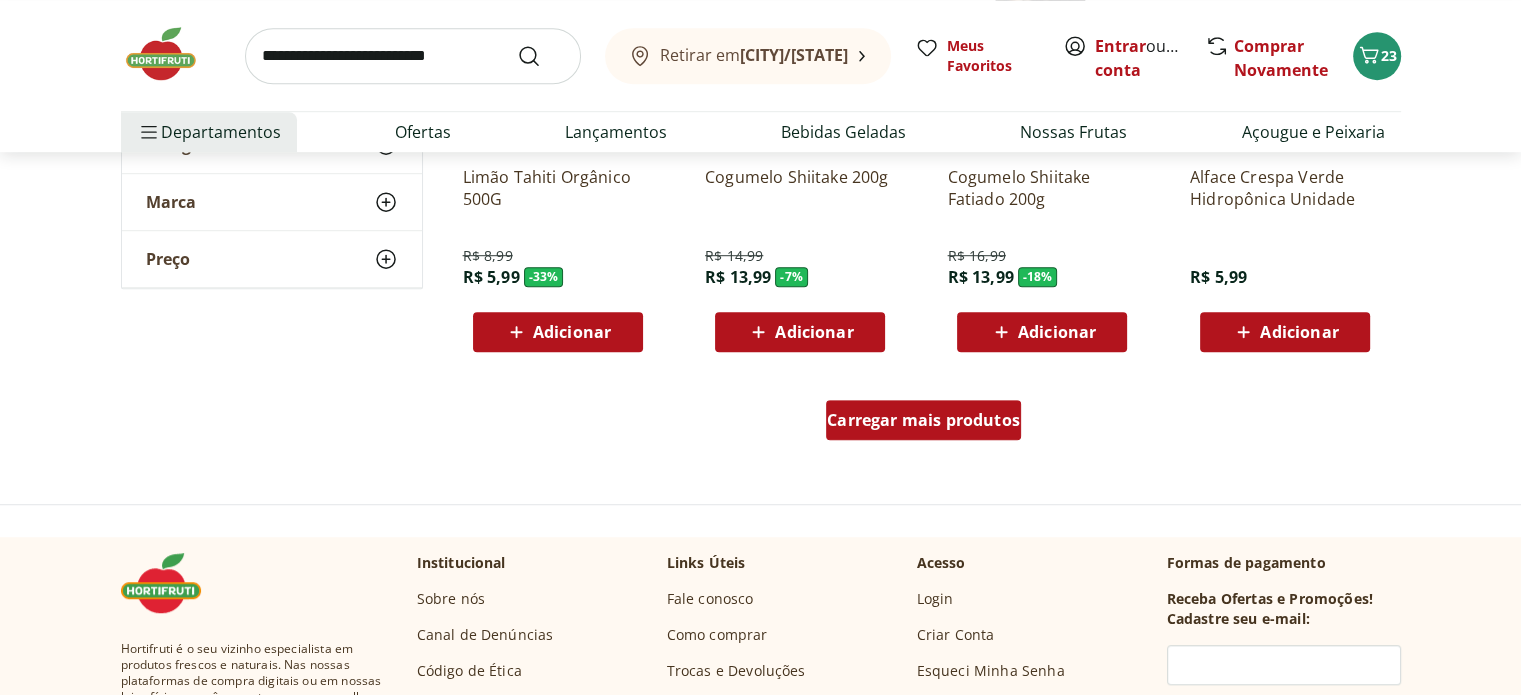 click on "Carregar mais produtos" at bounding box center [923, 420] 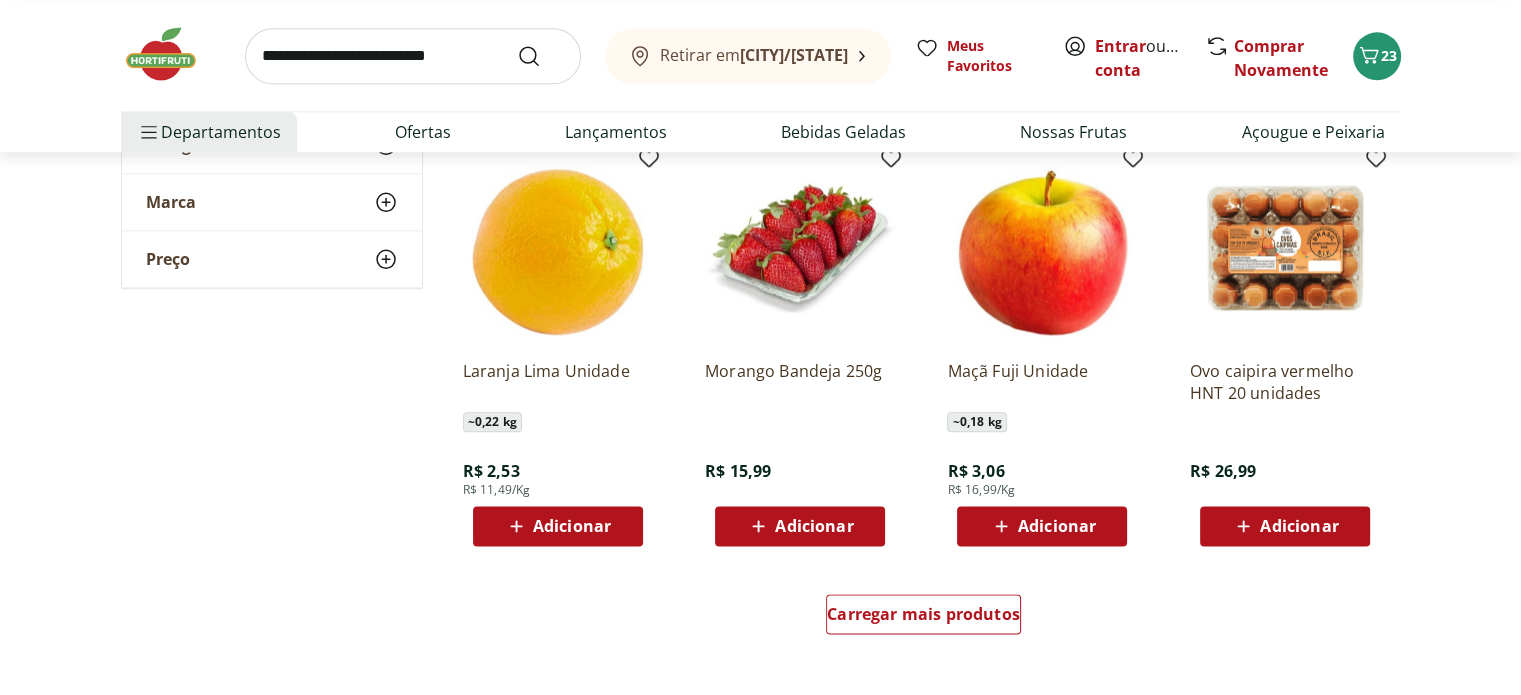 scroll, scrollTop: 2409, scrollLeft: 0, axis: vertical 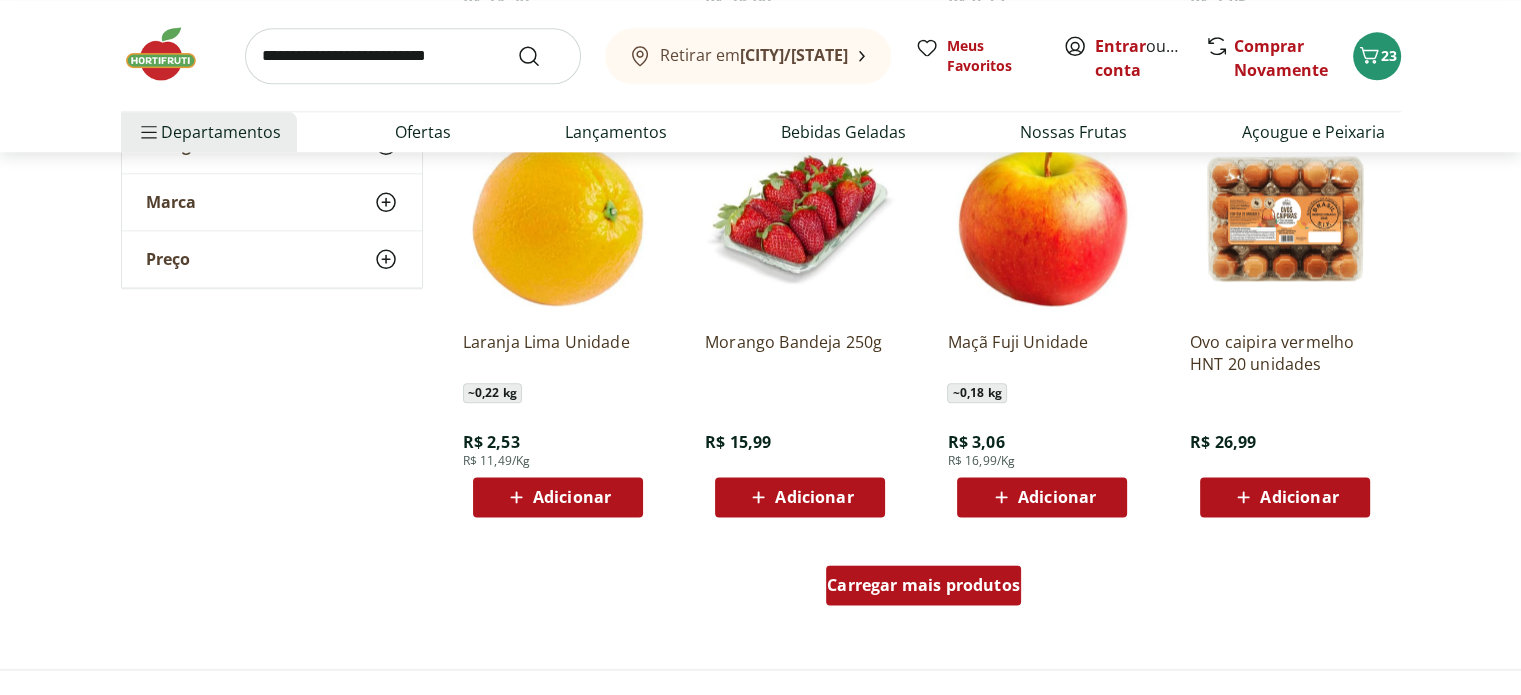 click on "Carregar mais produtos" at bounding box center (923, 585) 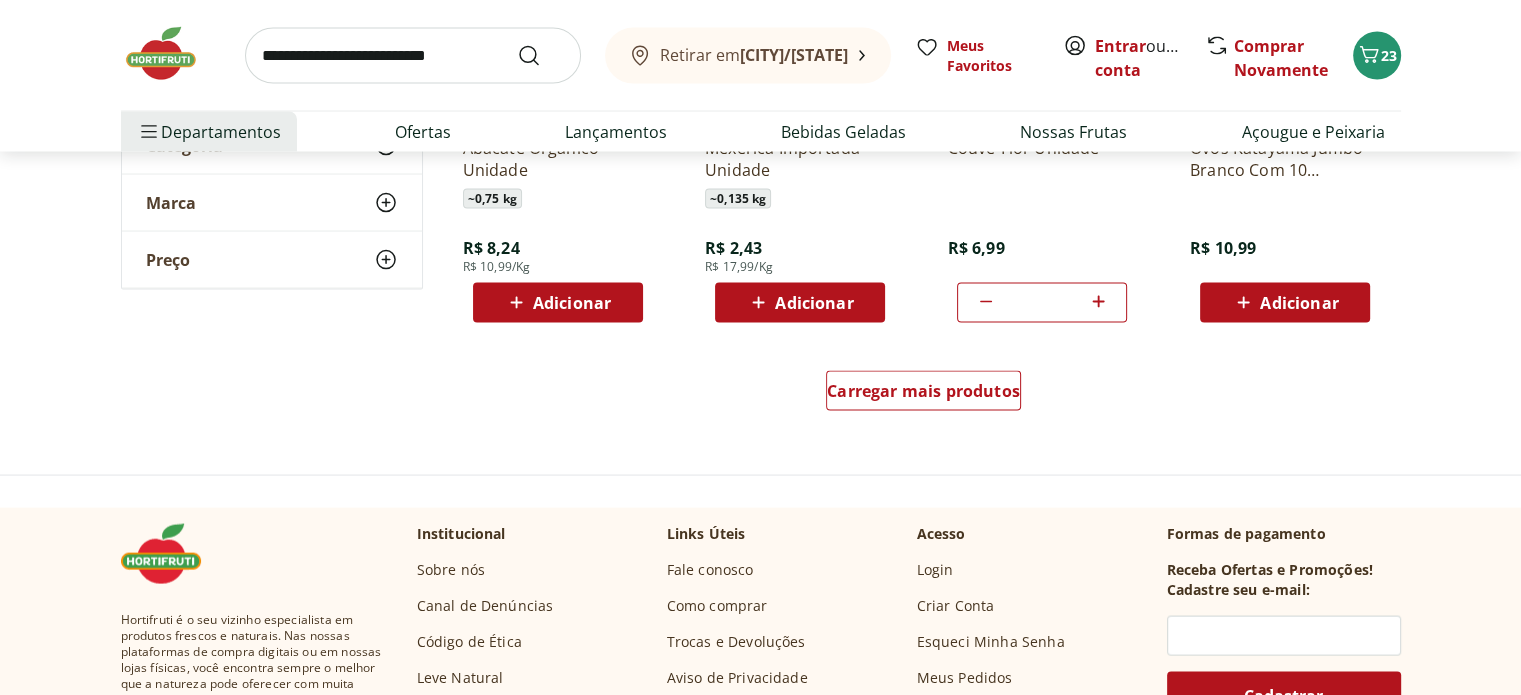 scroll, scrollTop: 3929, scrollLeft: 0, axis: vertical 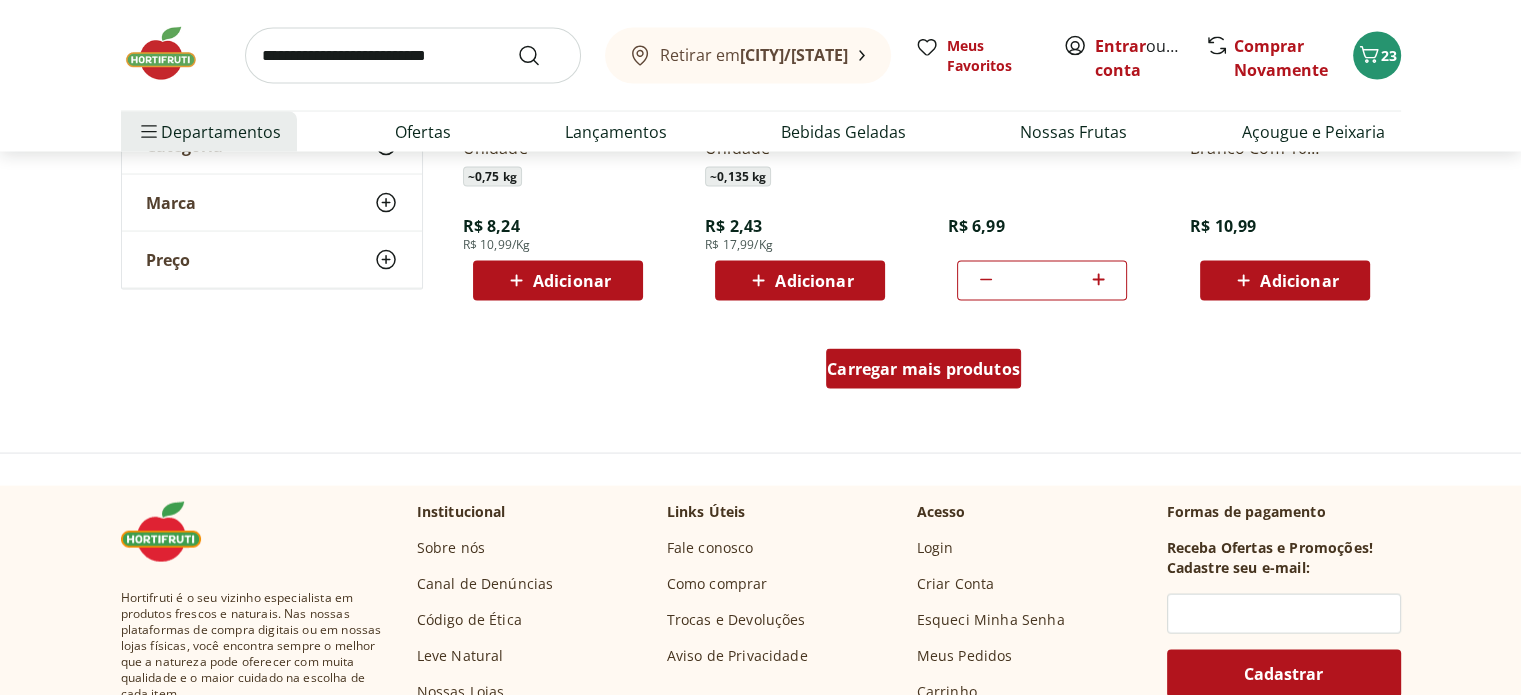 click on "Carregar mais produtos" at bounding box center (923, 369) 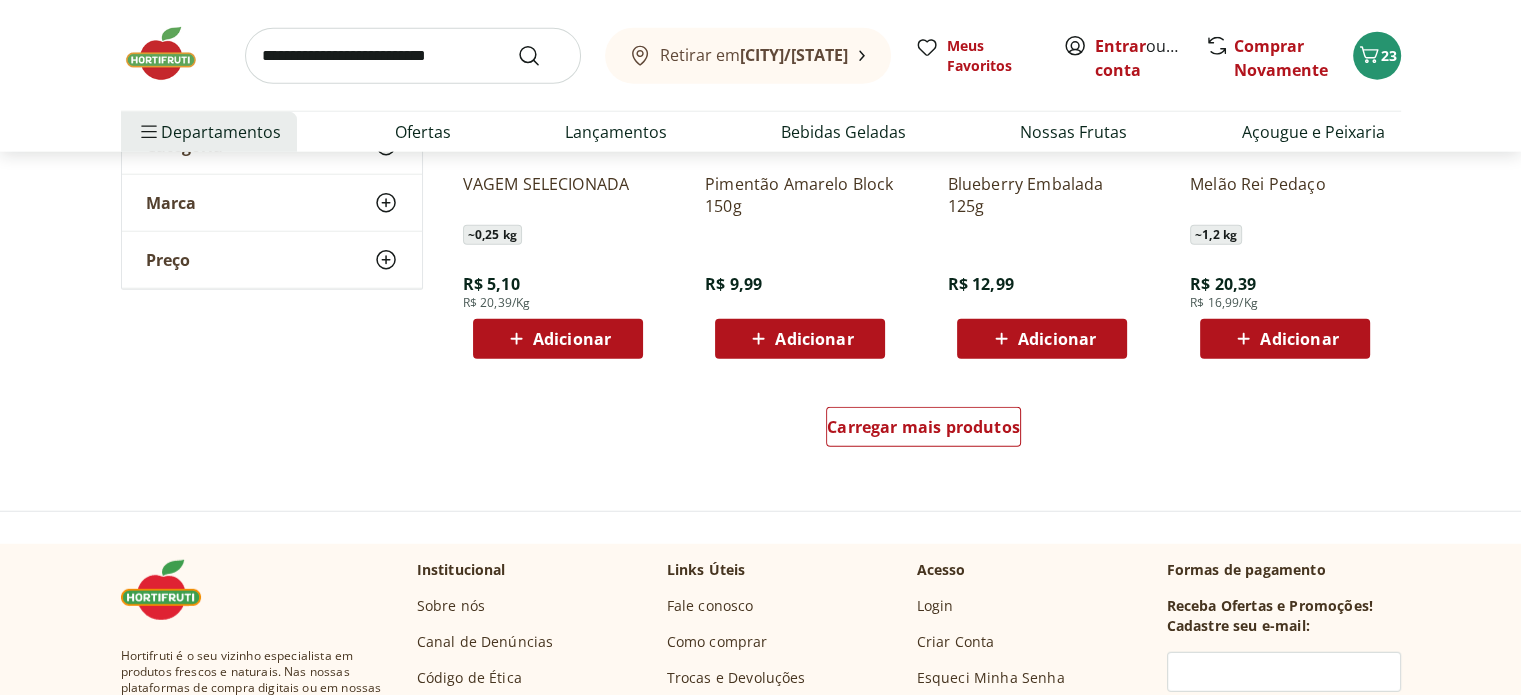 scroll, scrollTop: 5139, scrollLeft: 0, axis: vertical 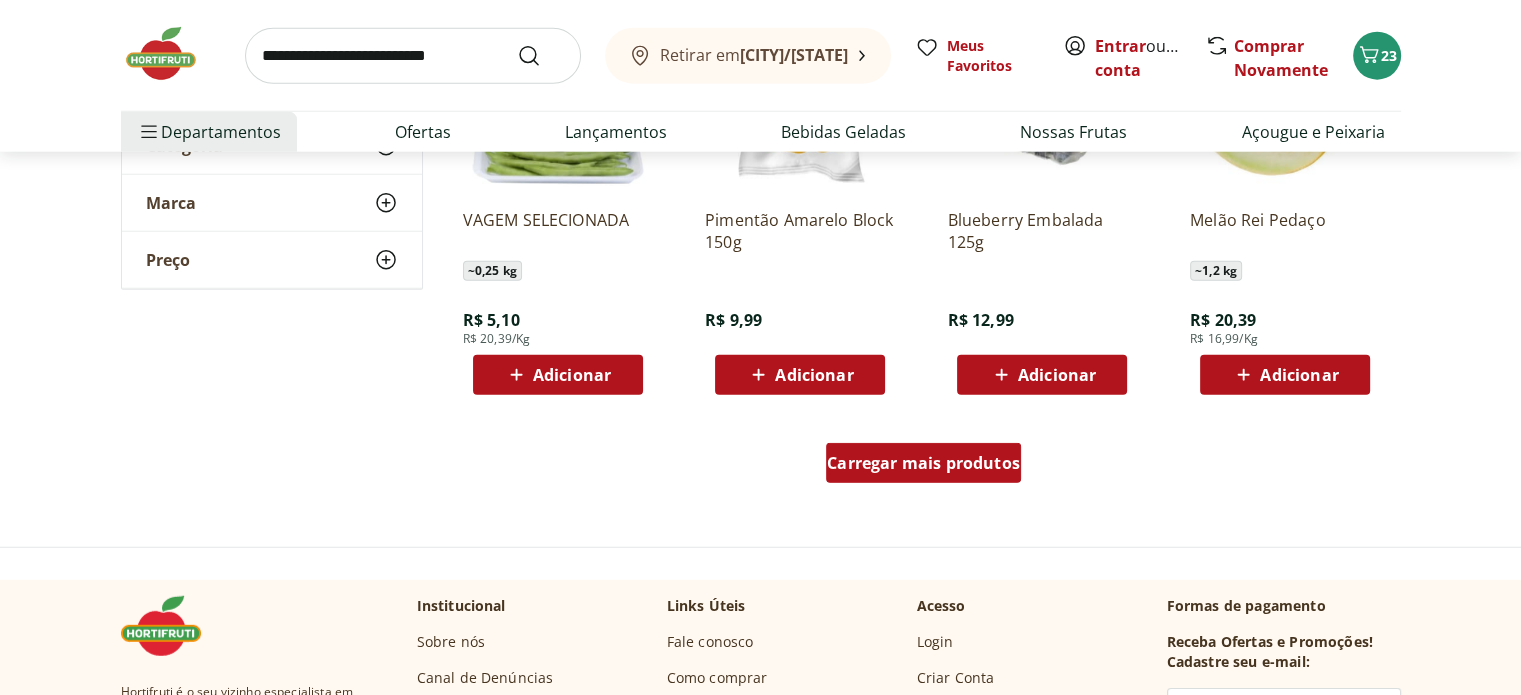 click on "Carregar mais produtos" at bounding box center [923, 463] 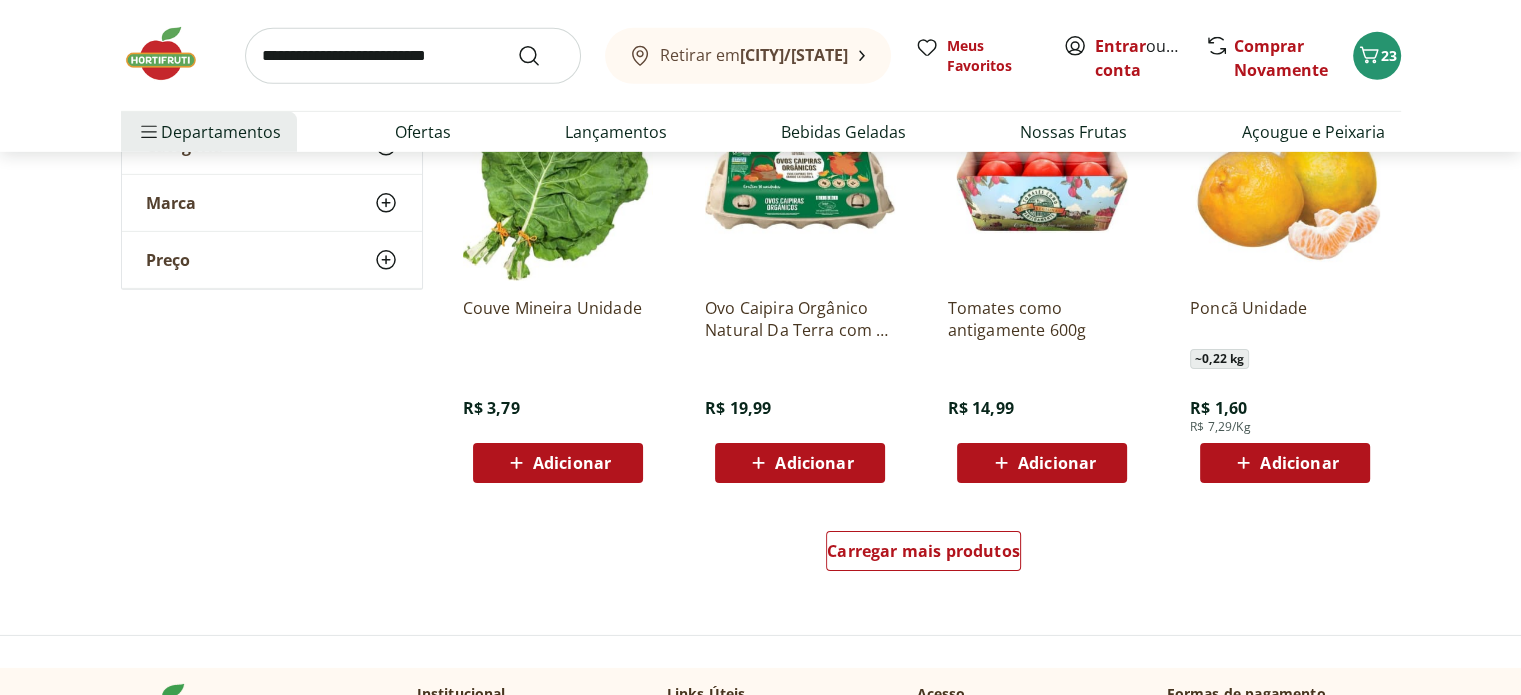 scroll, scrollTop: 6365, scrollLeft: 0, axis: vertical 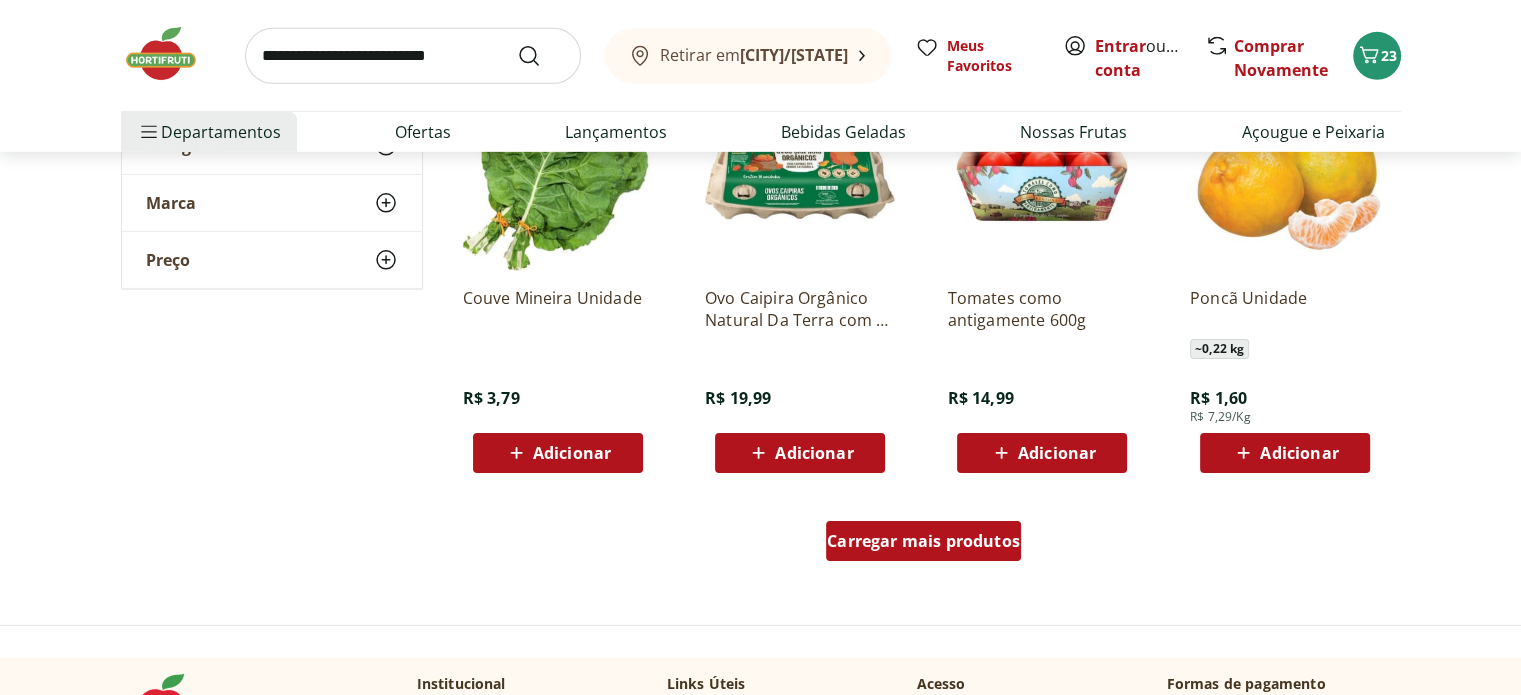 click on "Carregar mais produtos" at bounding box center (923, 541) 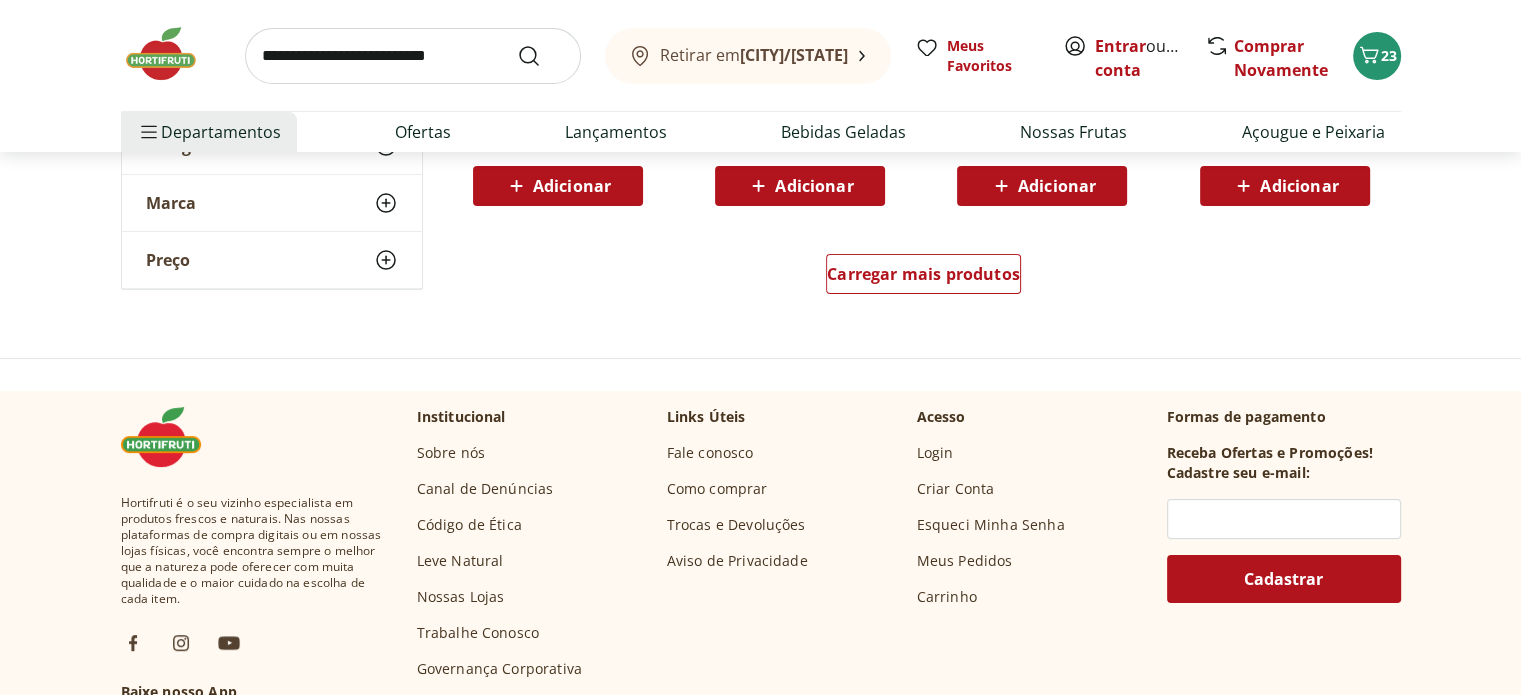 scroll, scrollTop: 7948, scrollLeft: 0, axis: vertical 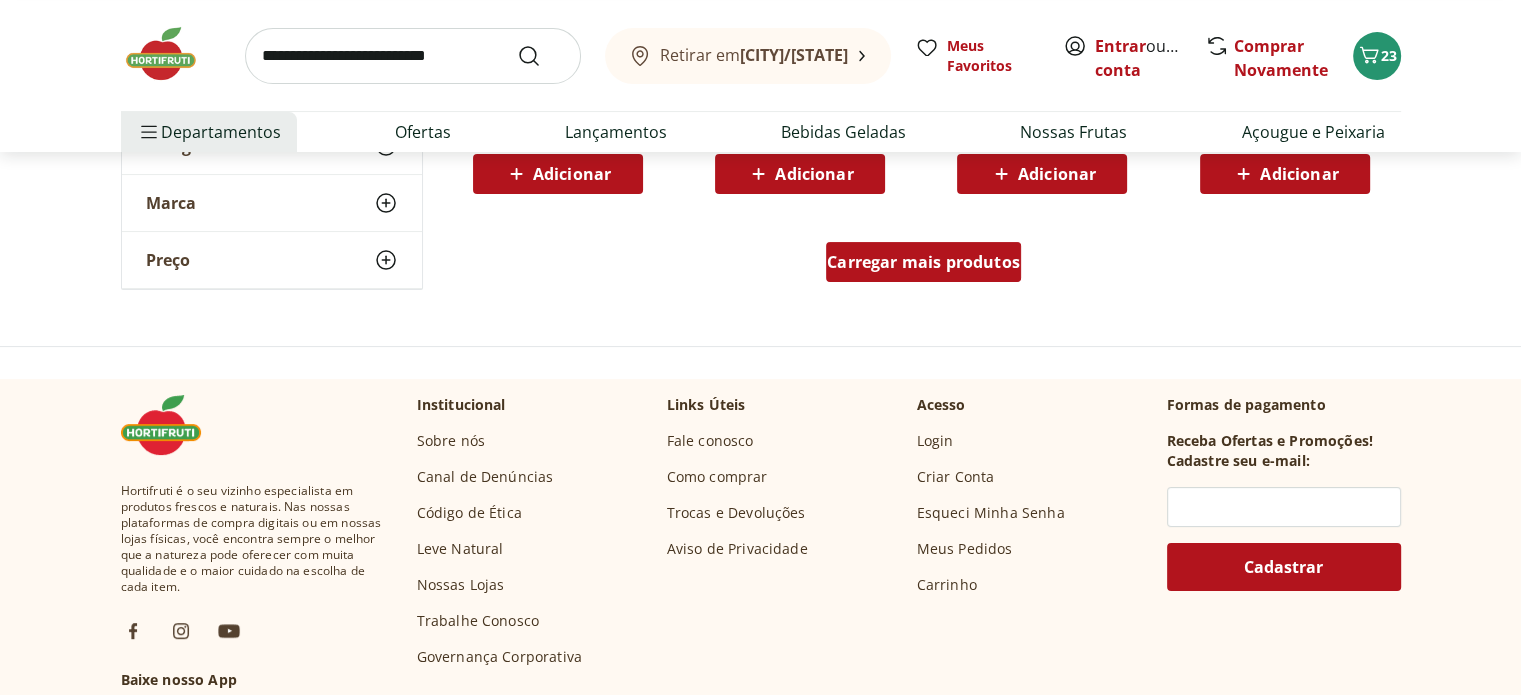 click on "Carregar mais produtos" at bounding box center [923, 262] 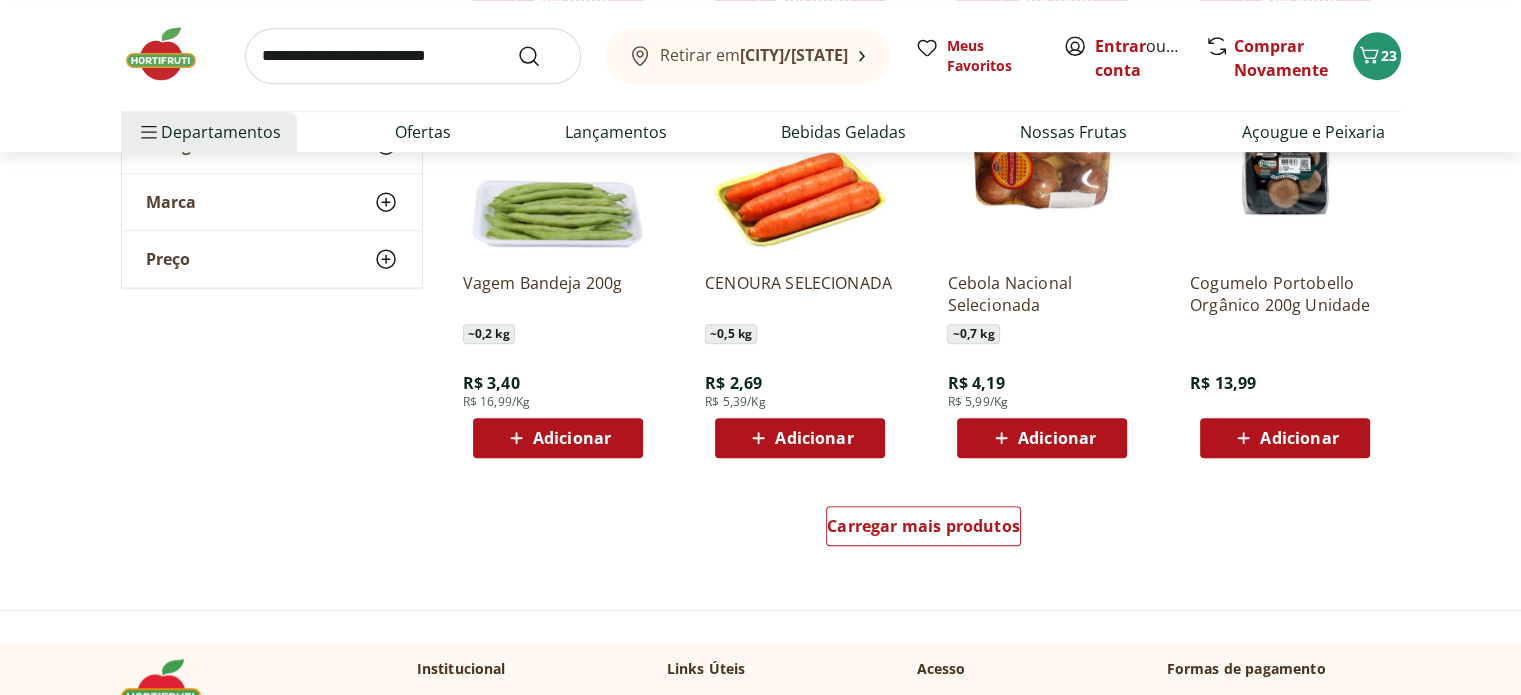 scroll, scrollTop: 9002, scrollLeft: 0, axis: vertical 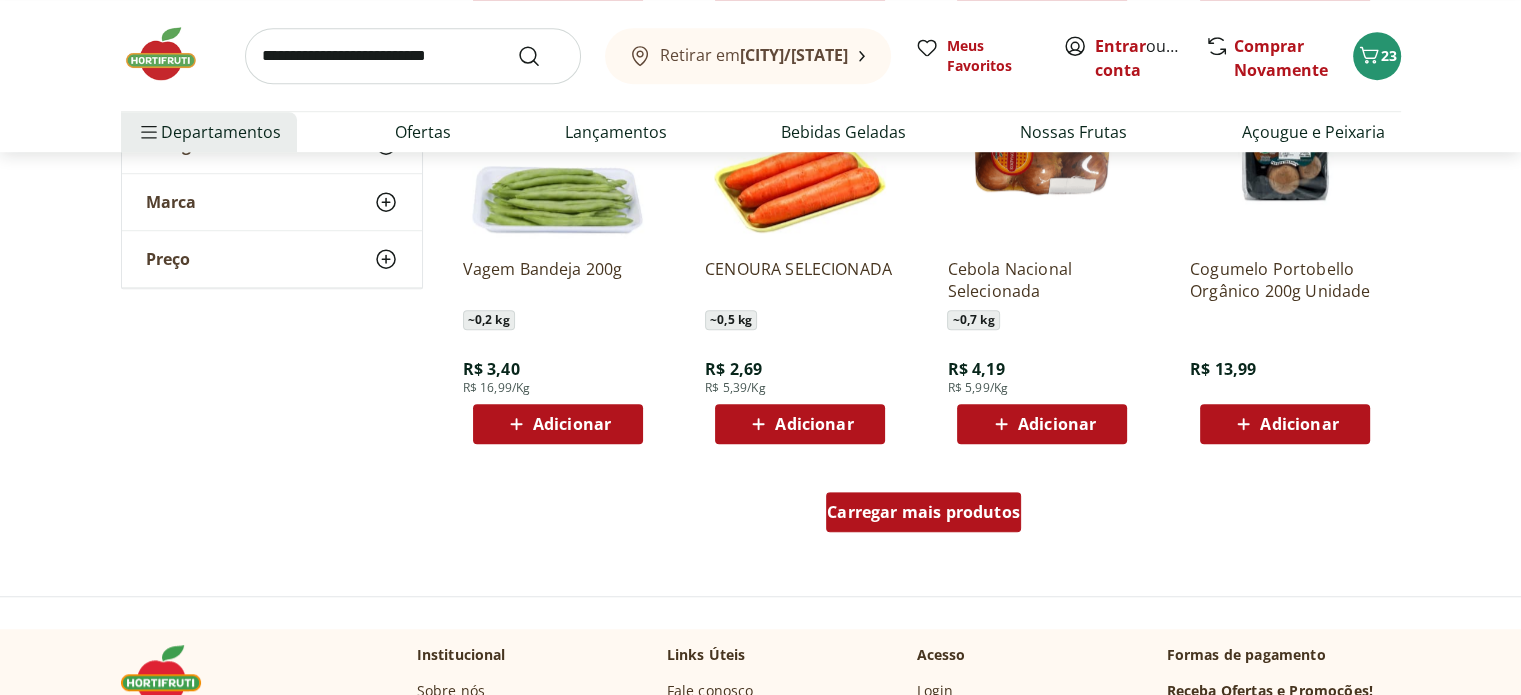 click on "Carregar mais produtos" at bounding box center (923, 512) 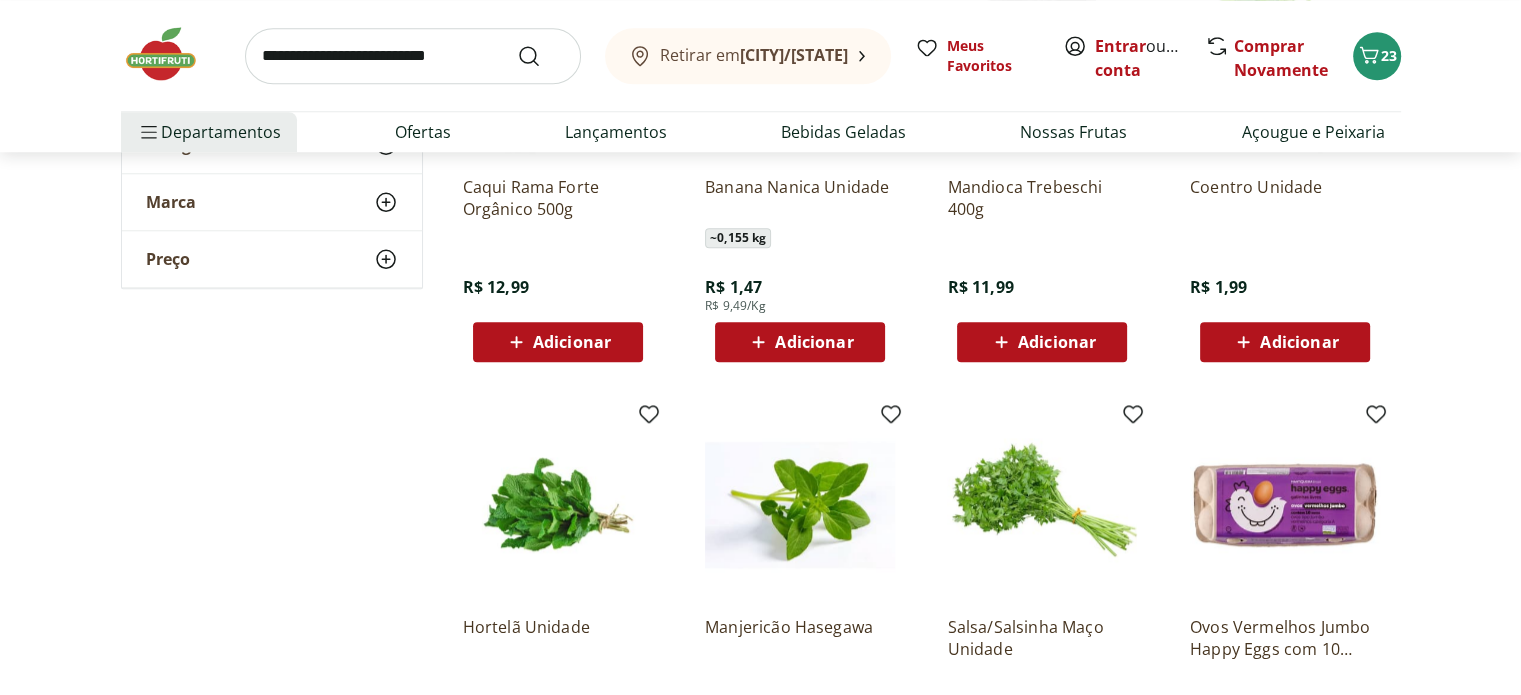 scroll, scrollTop: 9522, scrollLeft: 0, axis: vertical 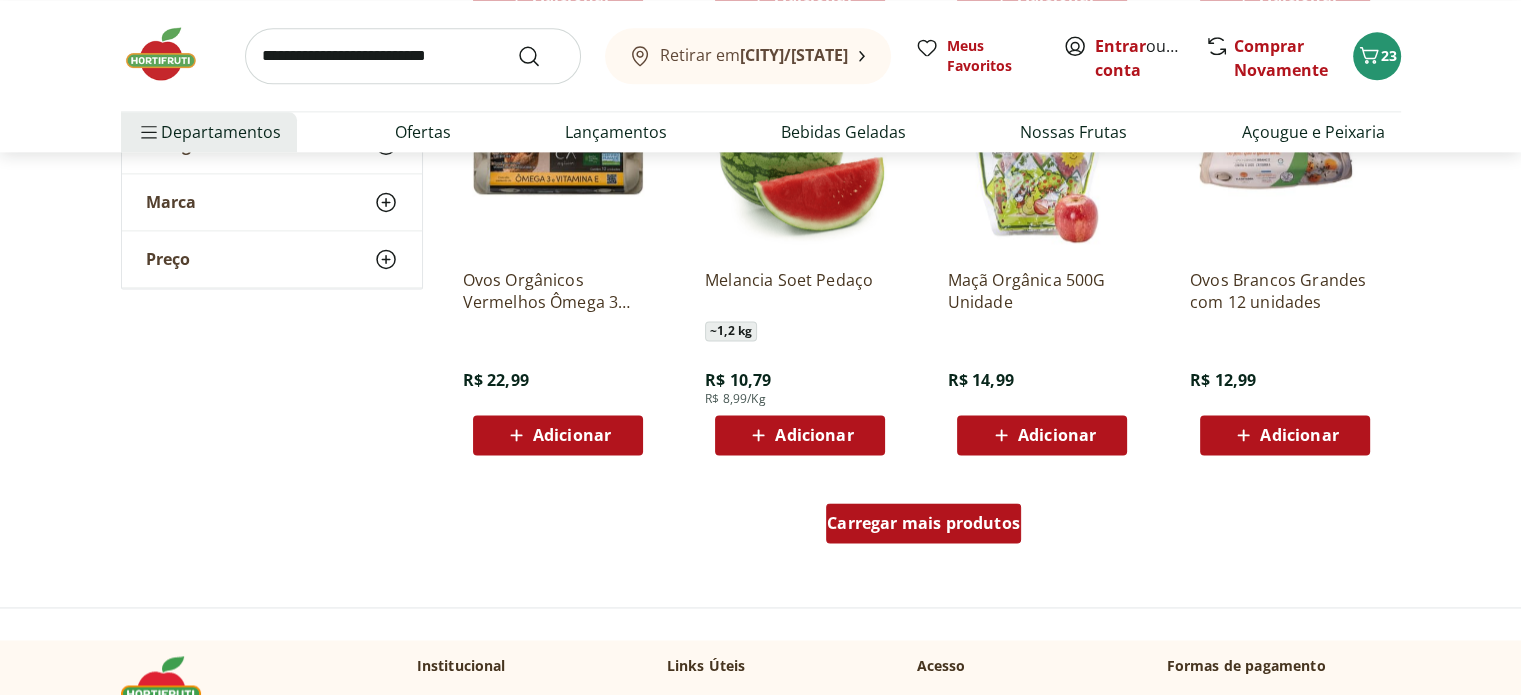 click on "Carregar mais produtos" at bounding box center [923, 523] 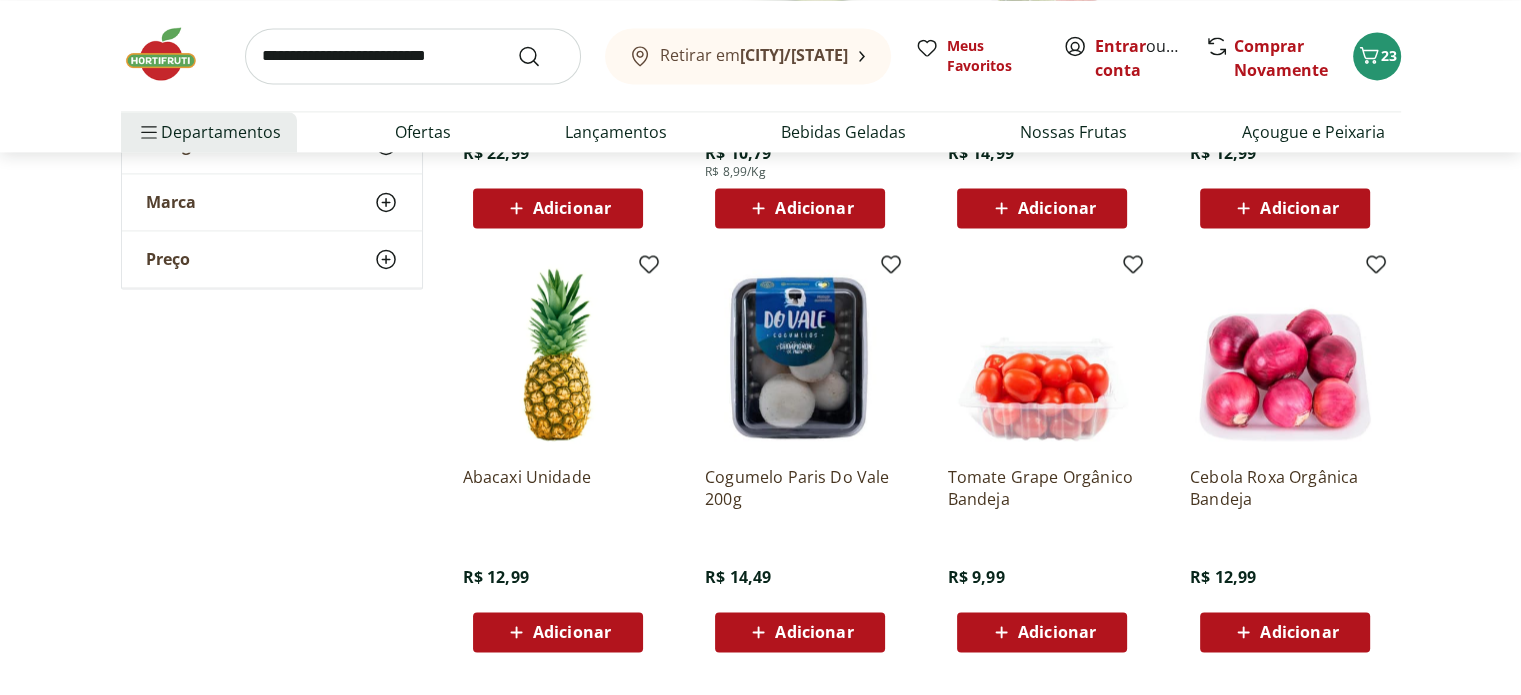 scroll, scrollTop: 10668, scrollLeft: 0, axis: vertical 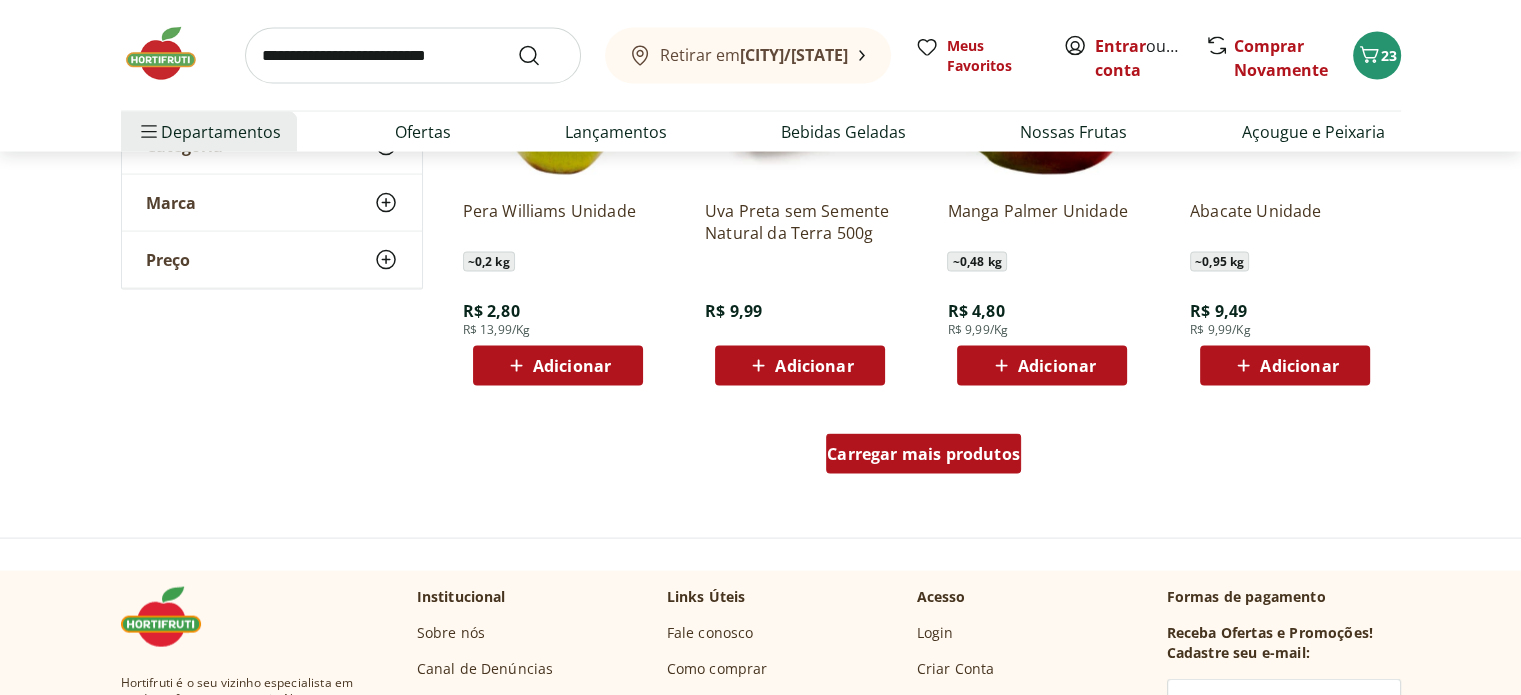 click on "Carregar mais produtos" at bounding box center [923, 454] 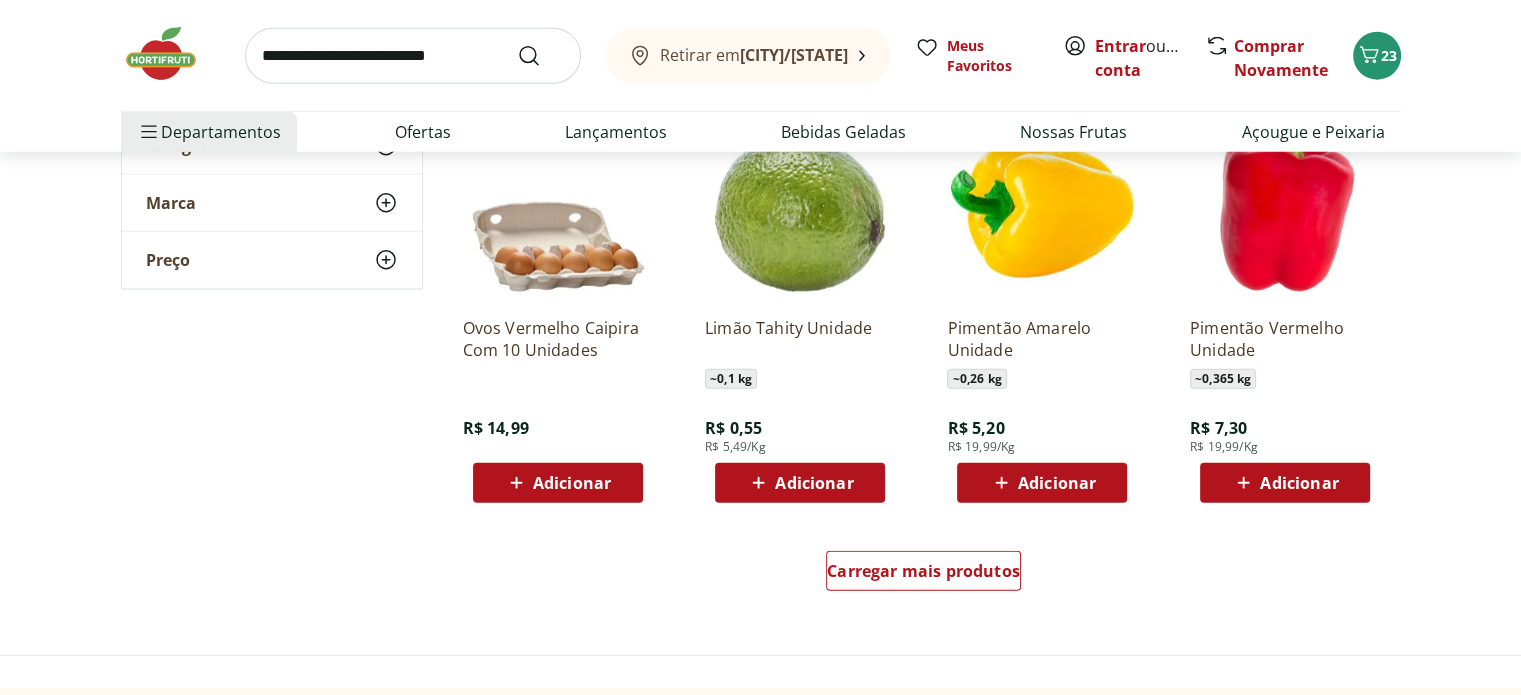scroll, scrollTop: 12868, scrollLeft: 0, axis: vertical 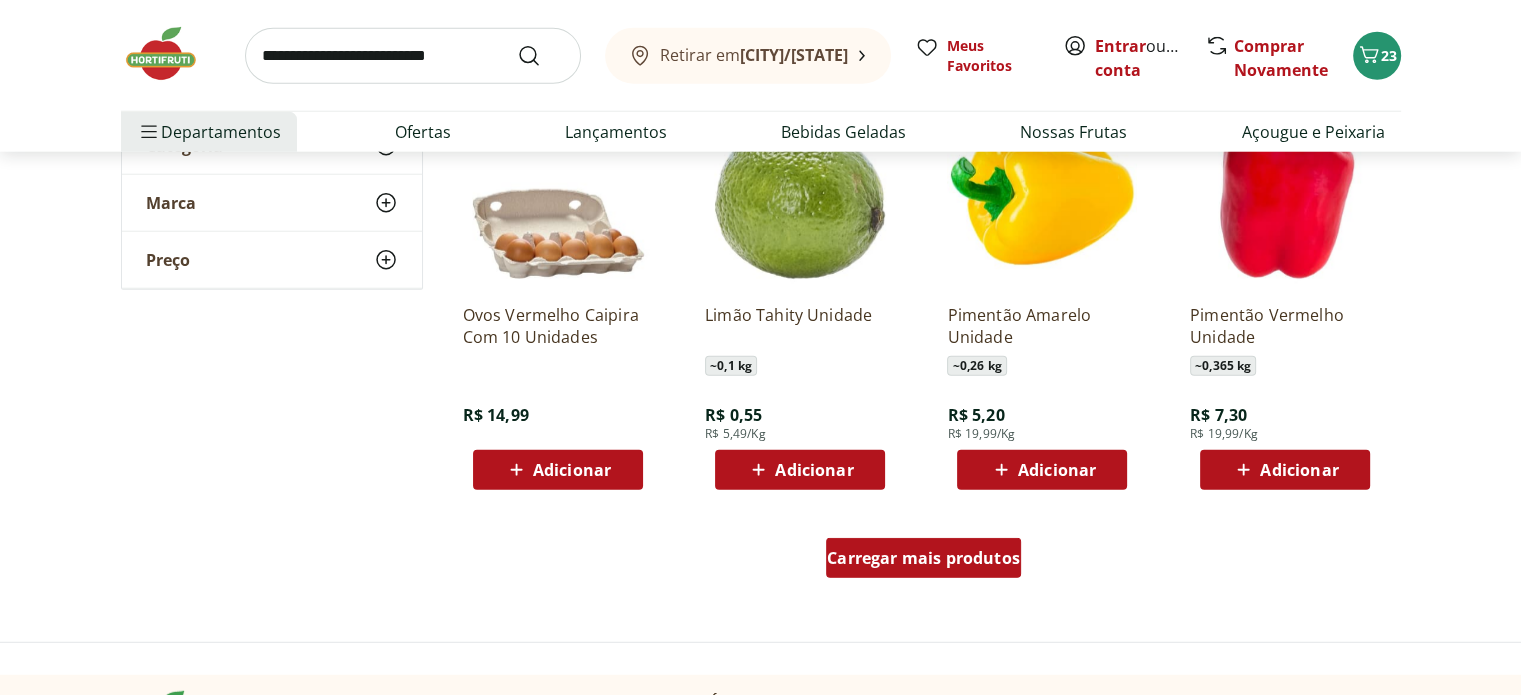 click on "Carregar mais produtos" at bounding box center (923, 558) 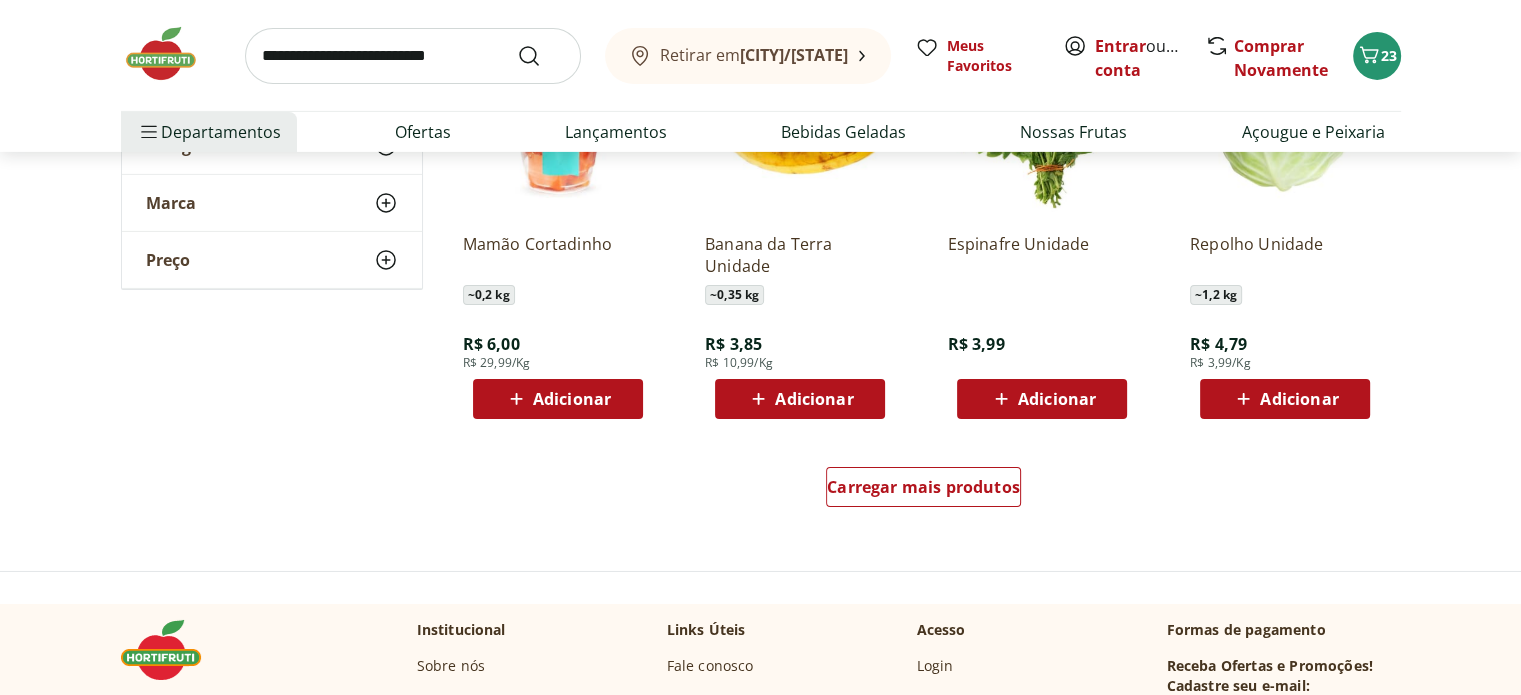 scroll, scrollTop: 14268, scrollLeft: 0, axis: vertical 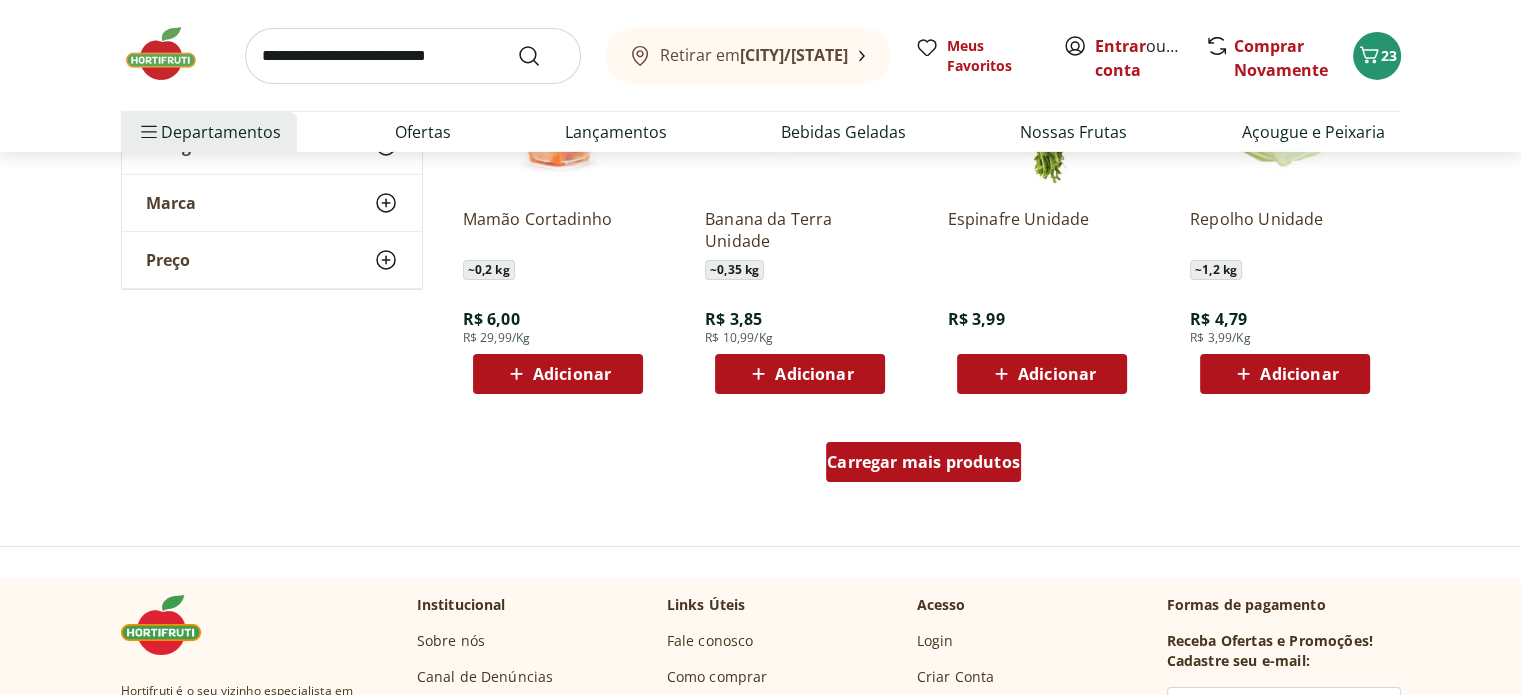 click on "Carregar mais produtos" at bounding box center [923, 462] 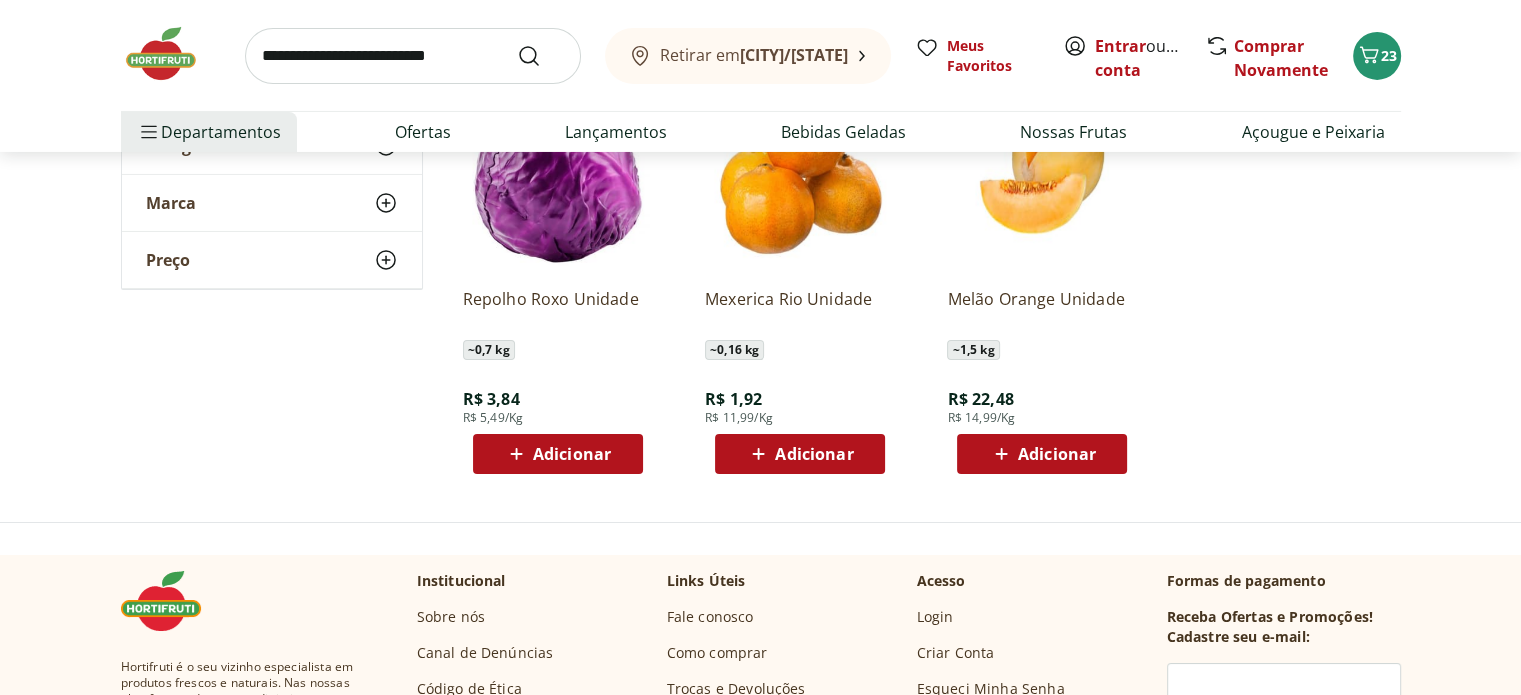 scroll, scrollTop: 14628, scrollLeft: 0, axis: vertical 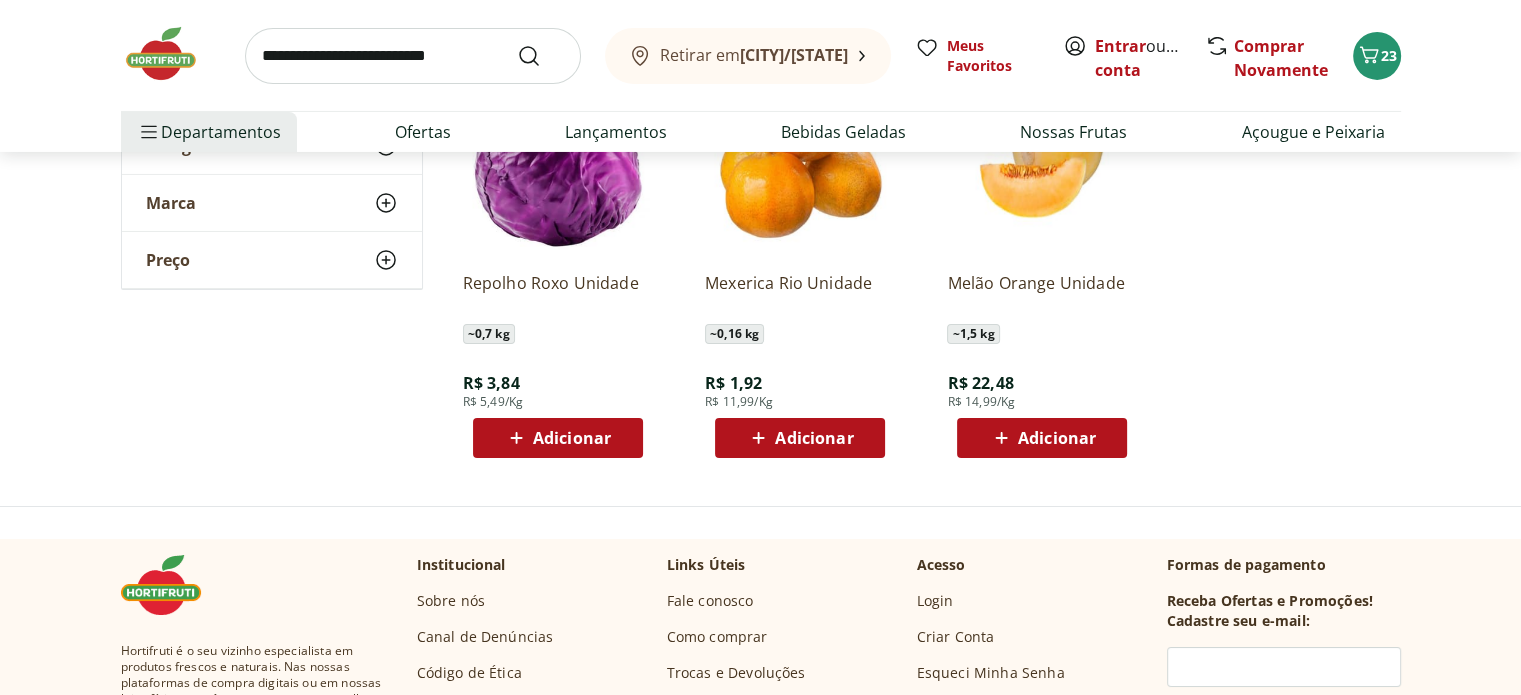 click at bounding box center (171, 54) 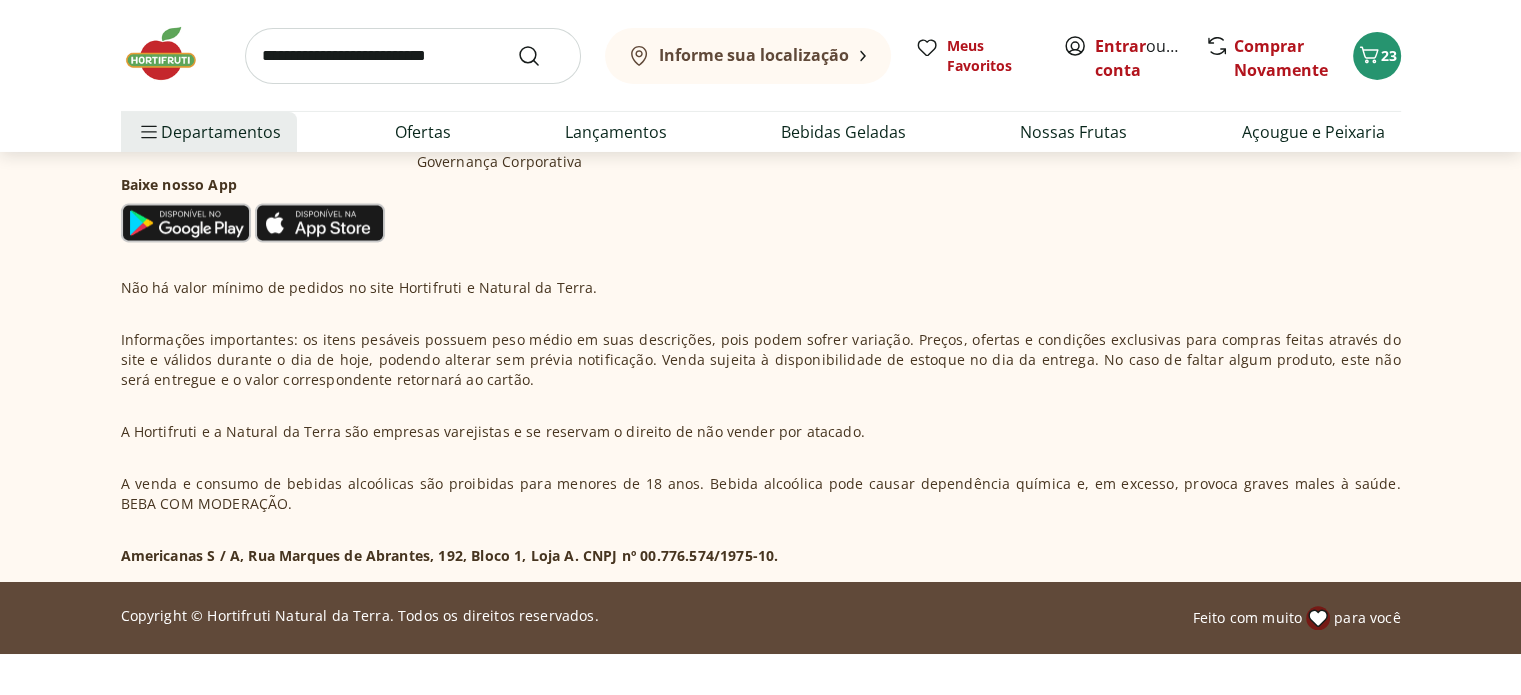scroll, scrollTop: 0, scrollLeft: 0, axis: both 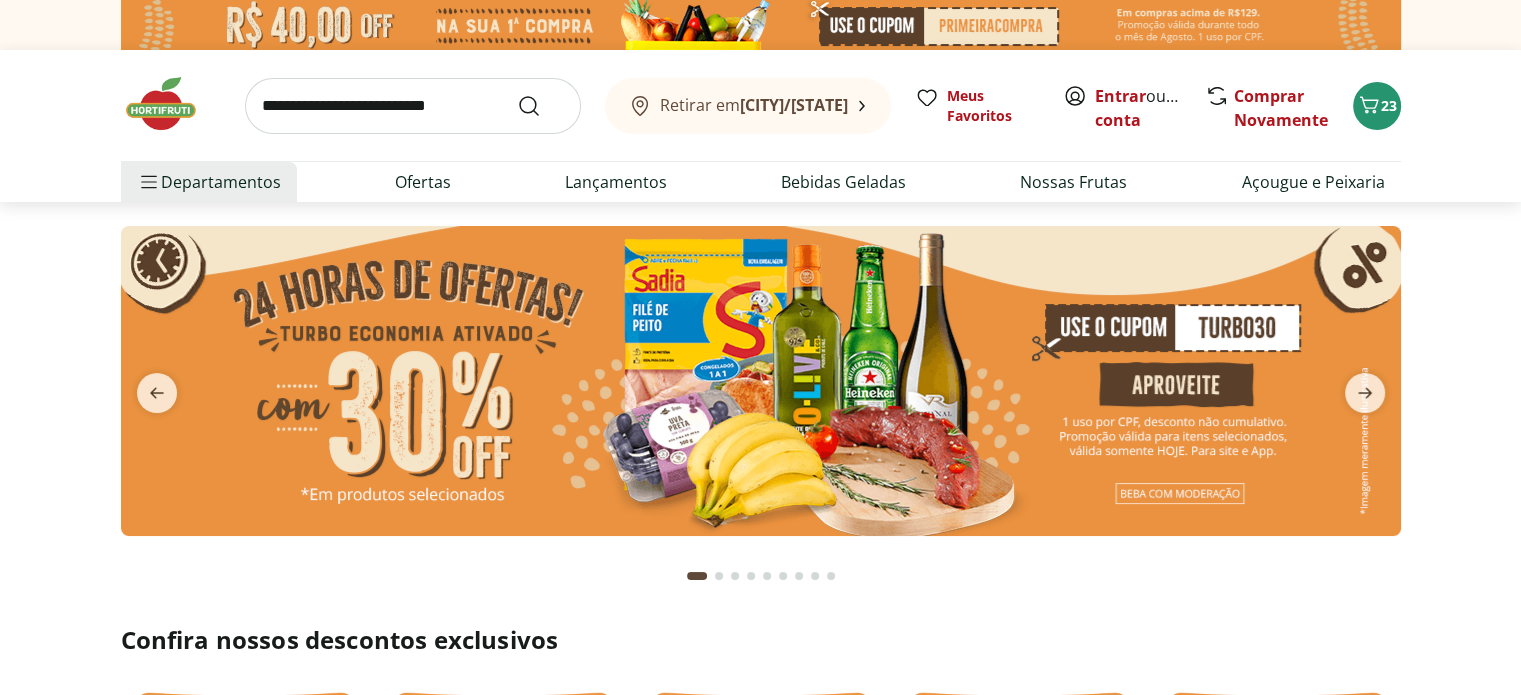 click at bounding box center (761, 381) 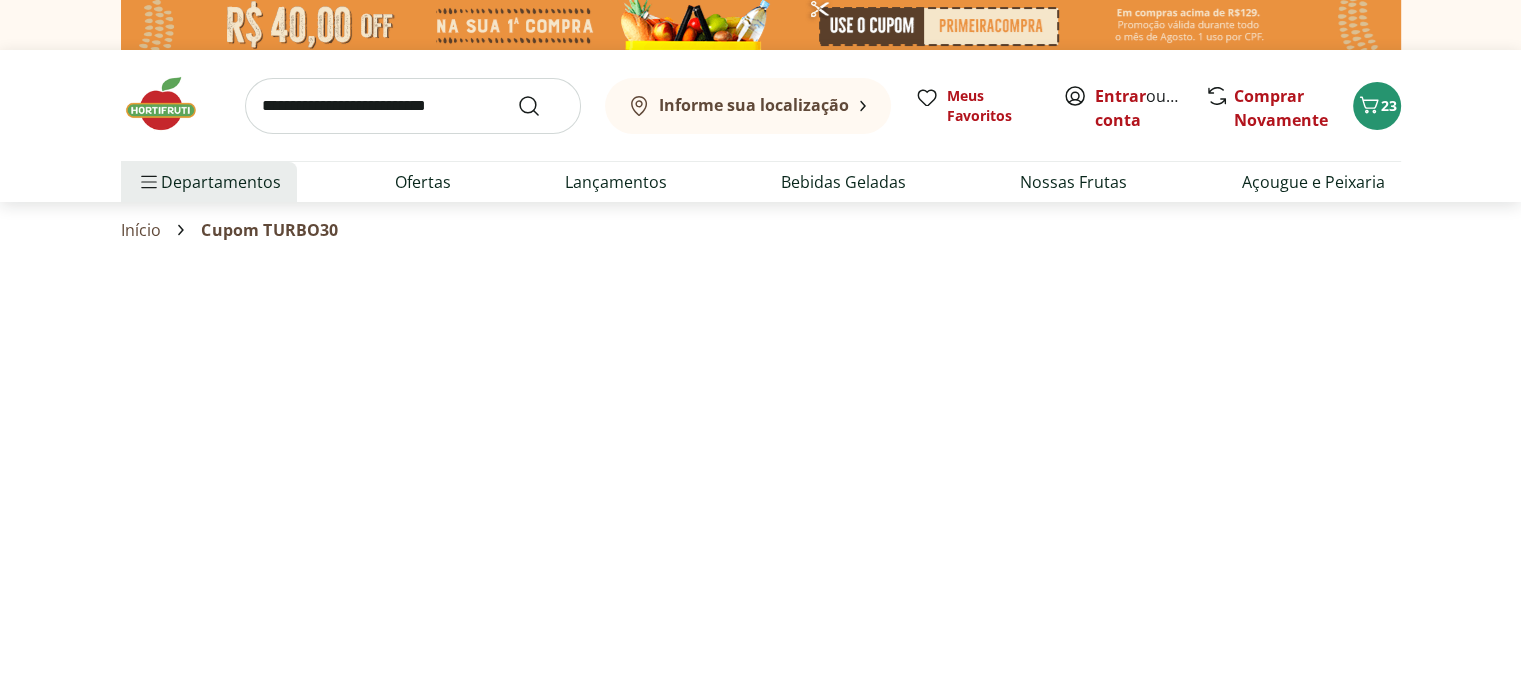 select on "**********" 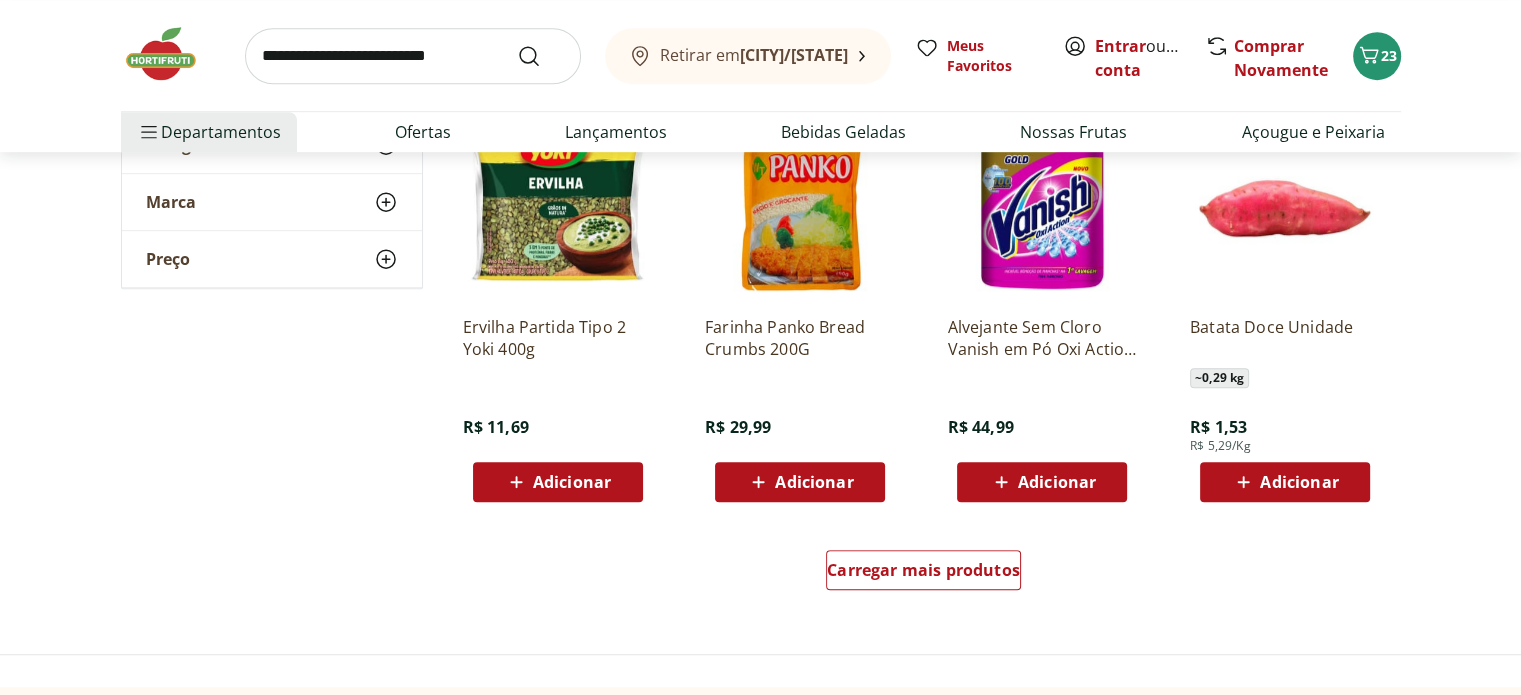 scroll, scrollTop: 1160, scrollLeft: 0, axis: vertical 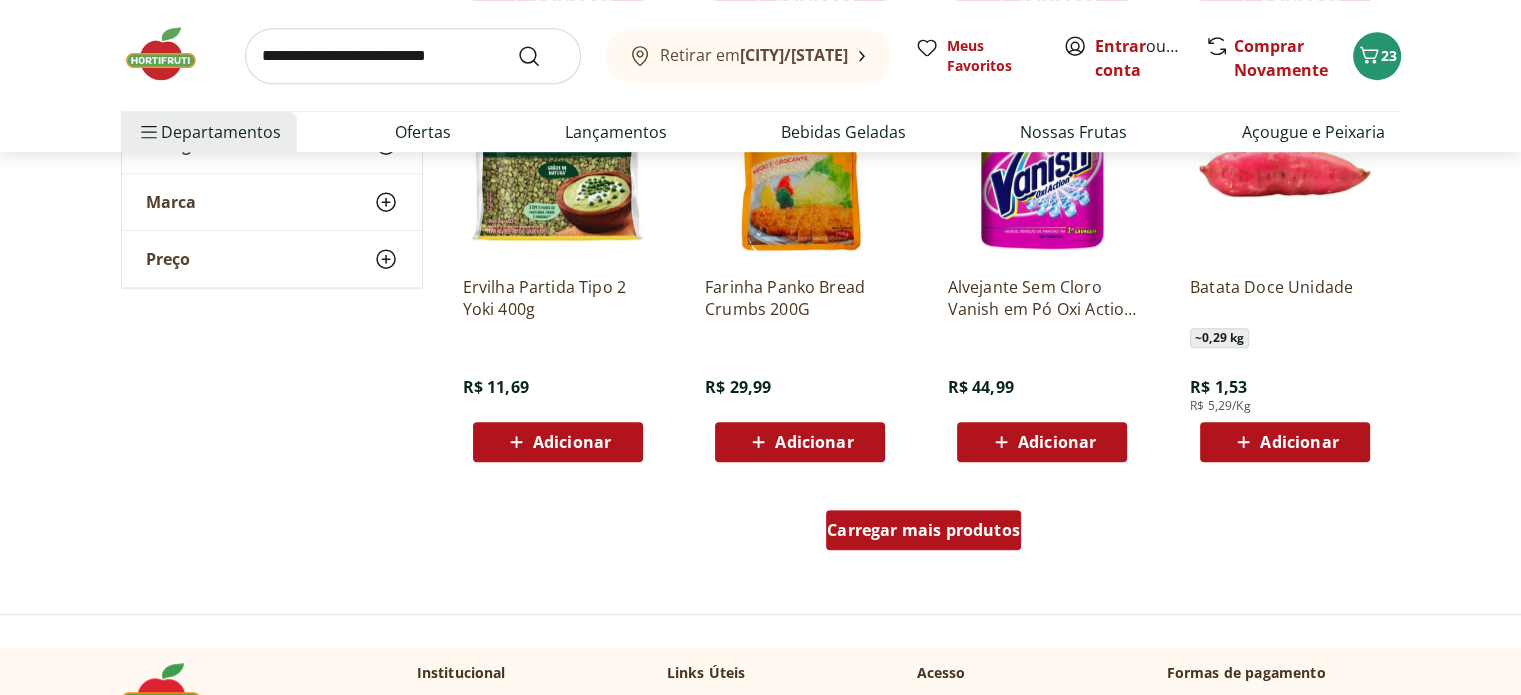 click on "Carregar mais produtos" at bounding box center [923, 530] 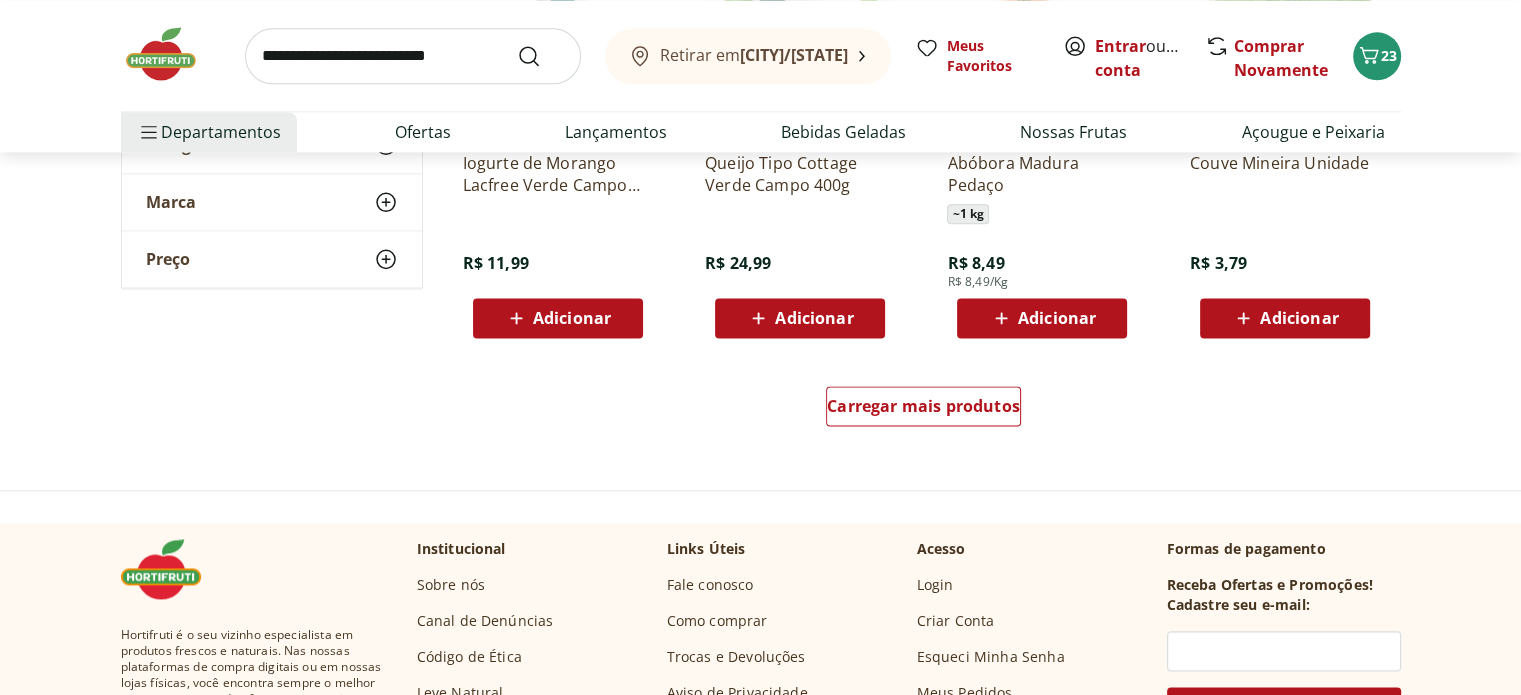 scroll, scrollTop: 2600, scrollLeft: 0, axis: vertical 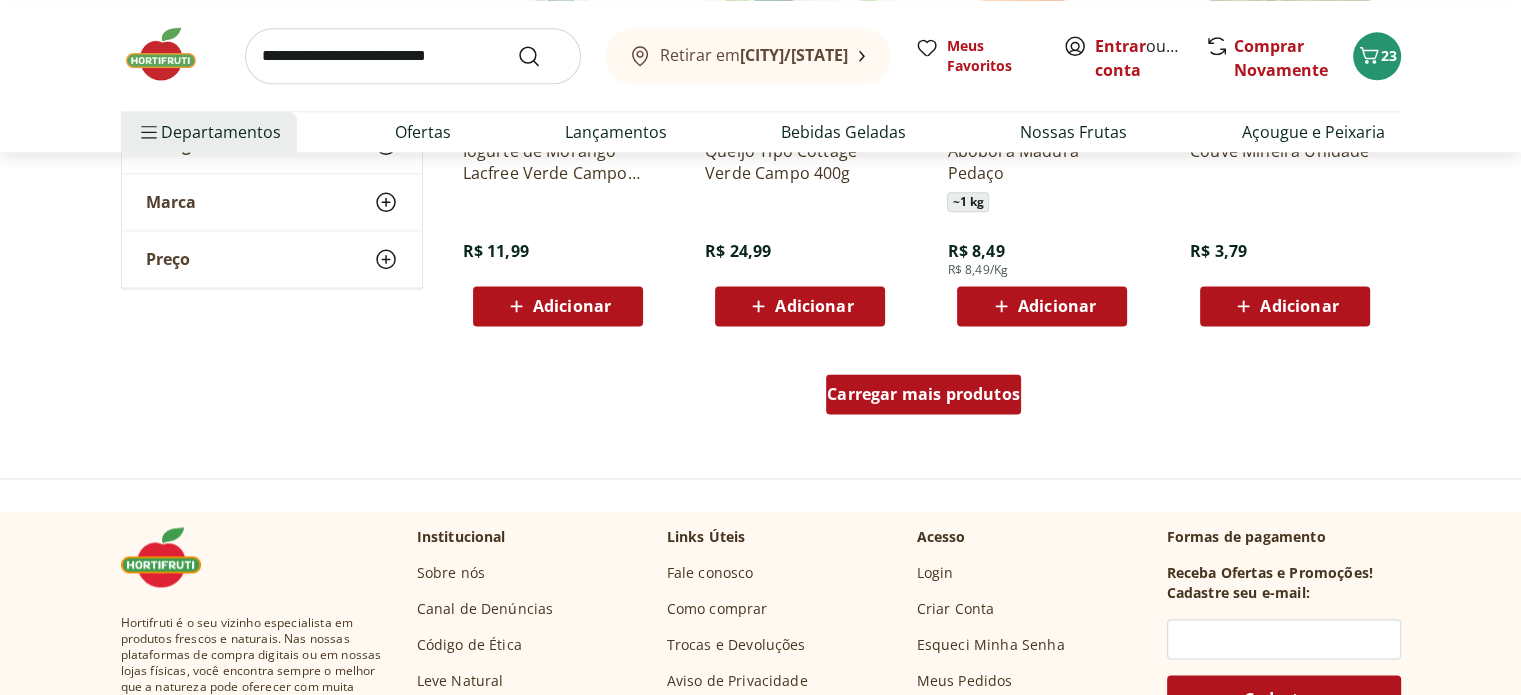 click on "Carregar mais produtos" at bounding box center [923, 394] 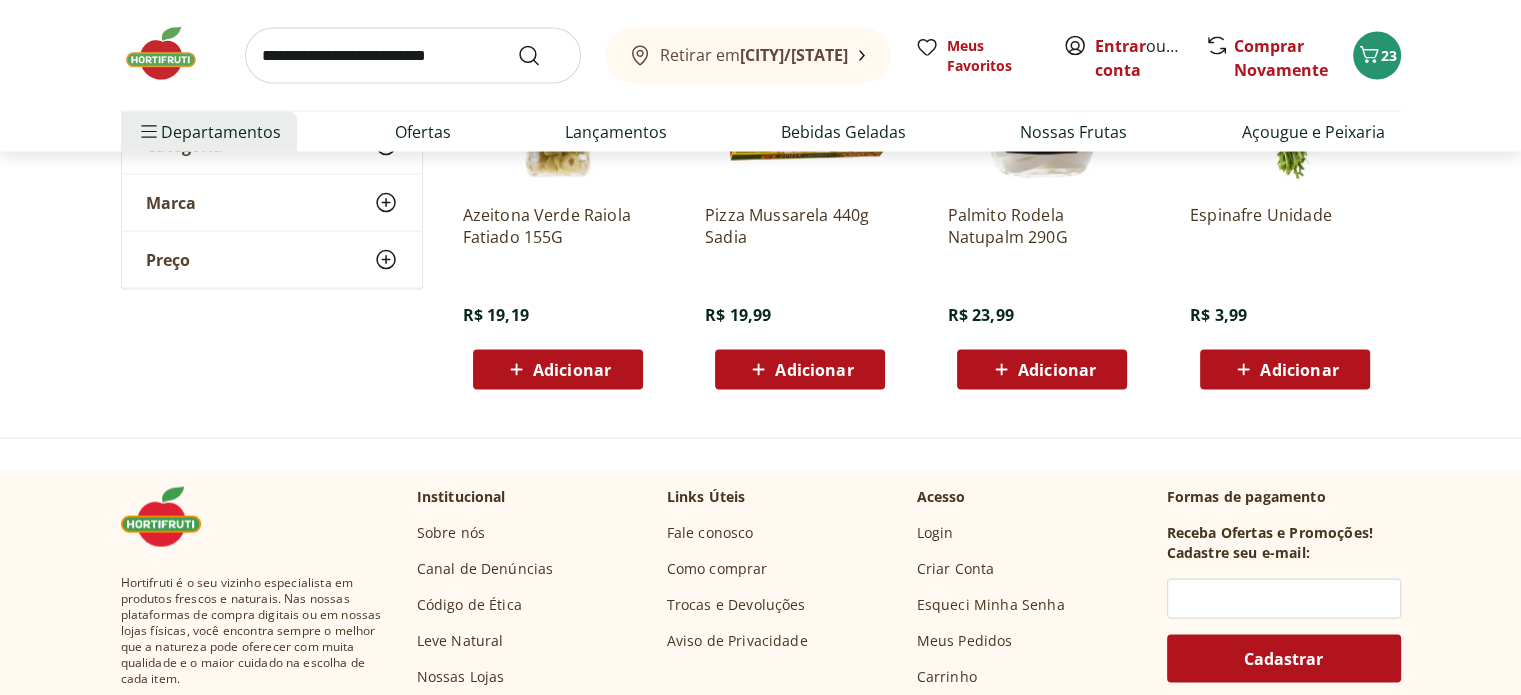scroll, scrollTop: 3880, scrollLeft: 0, axis: vertical 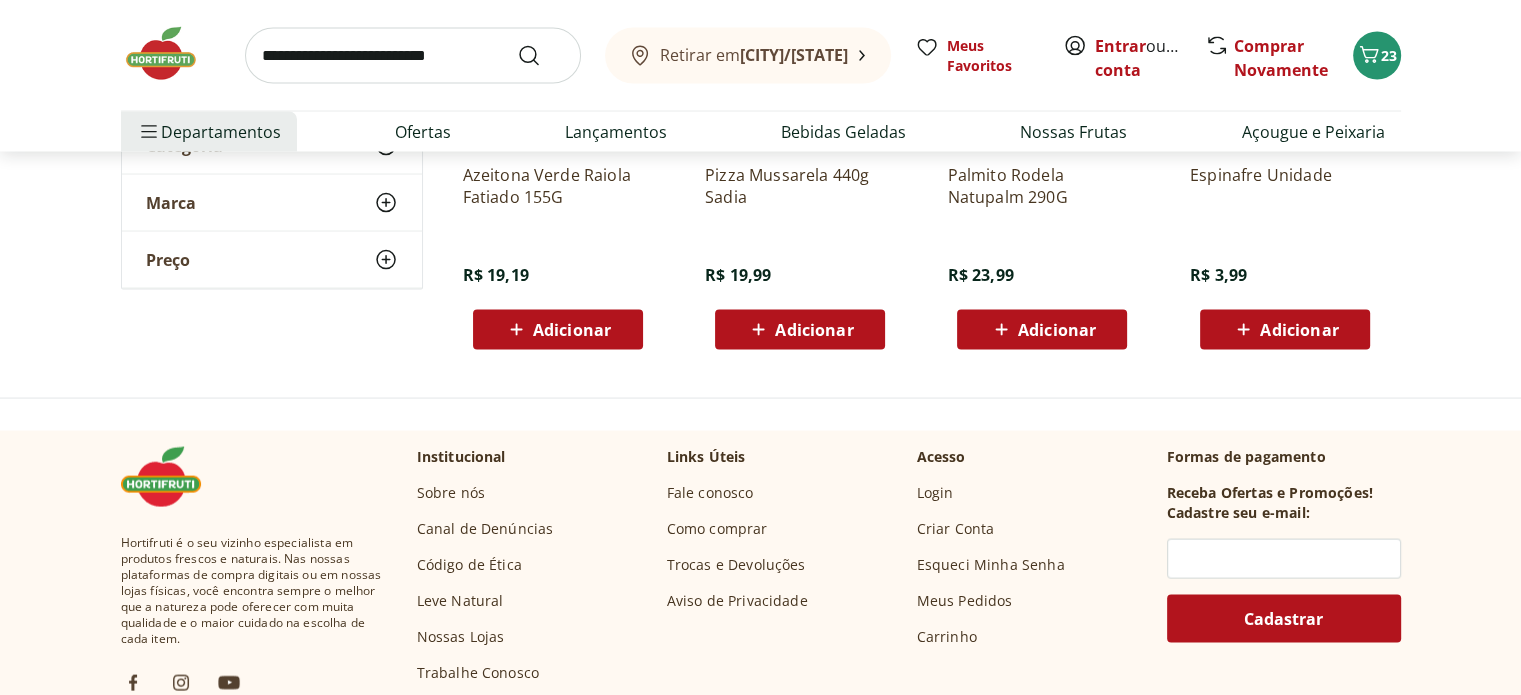 click at bounding box center (171, 54) 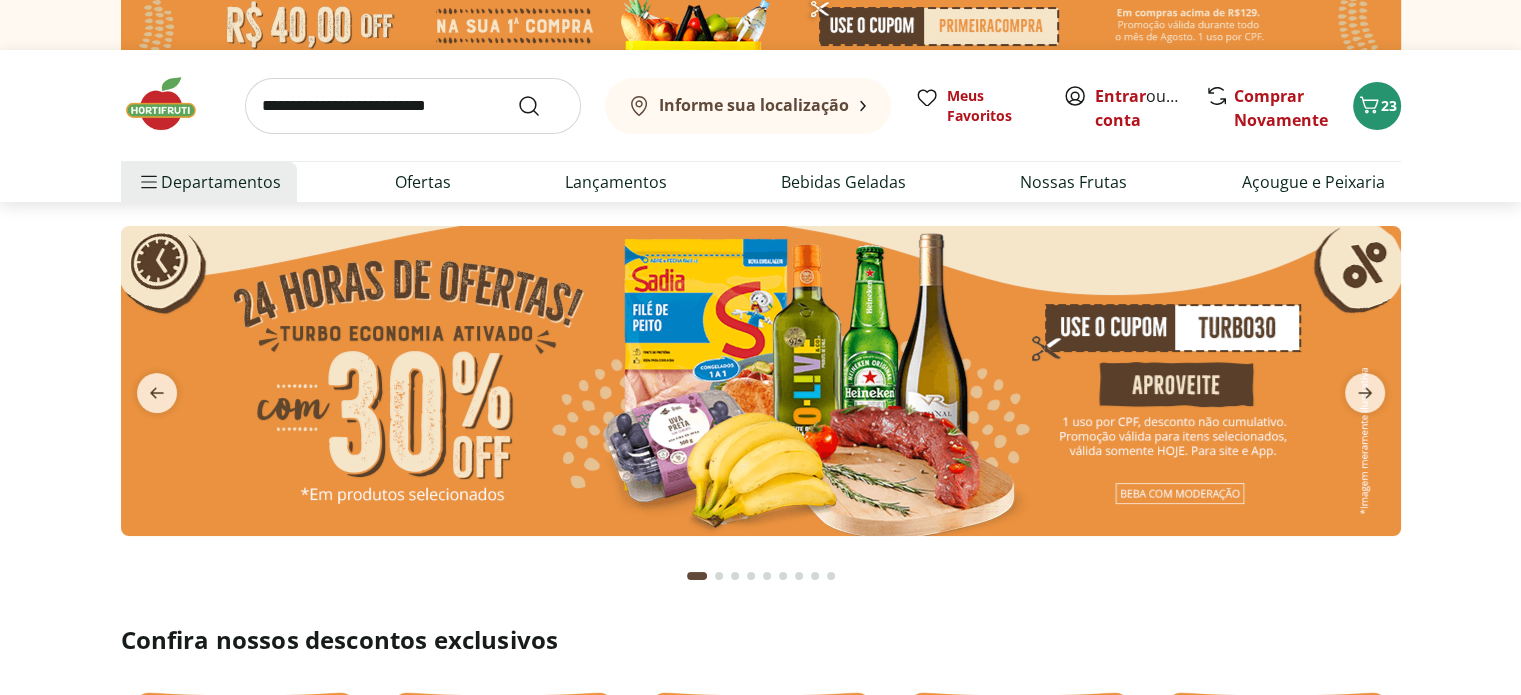 type on "*" 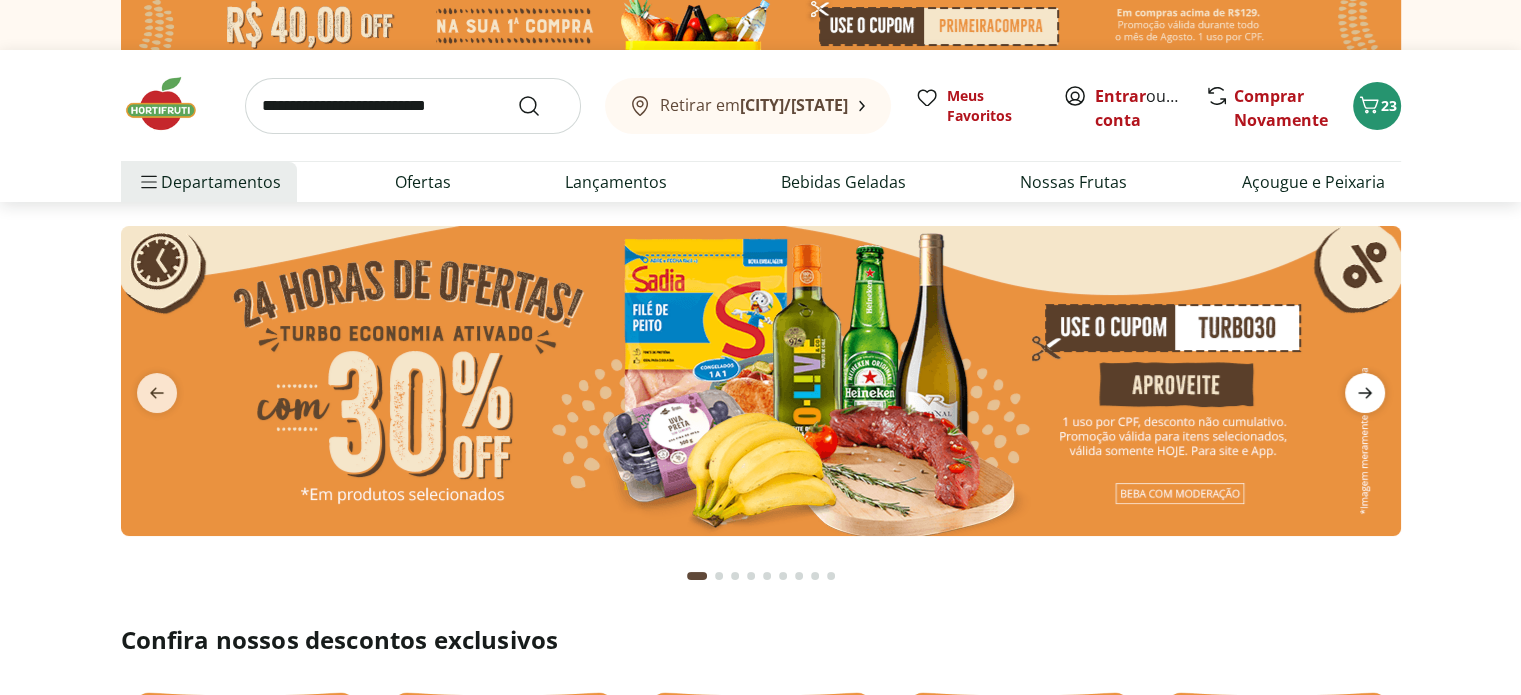 click 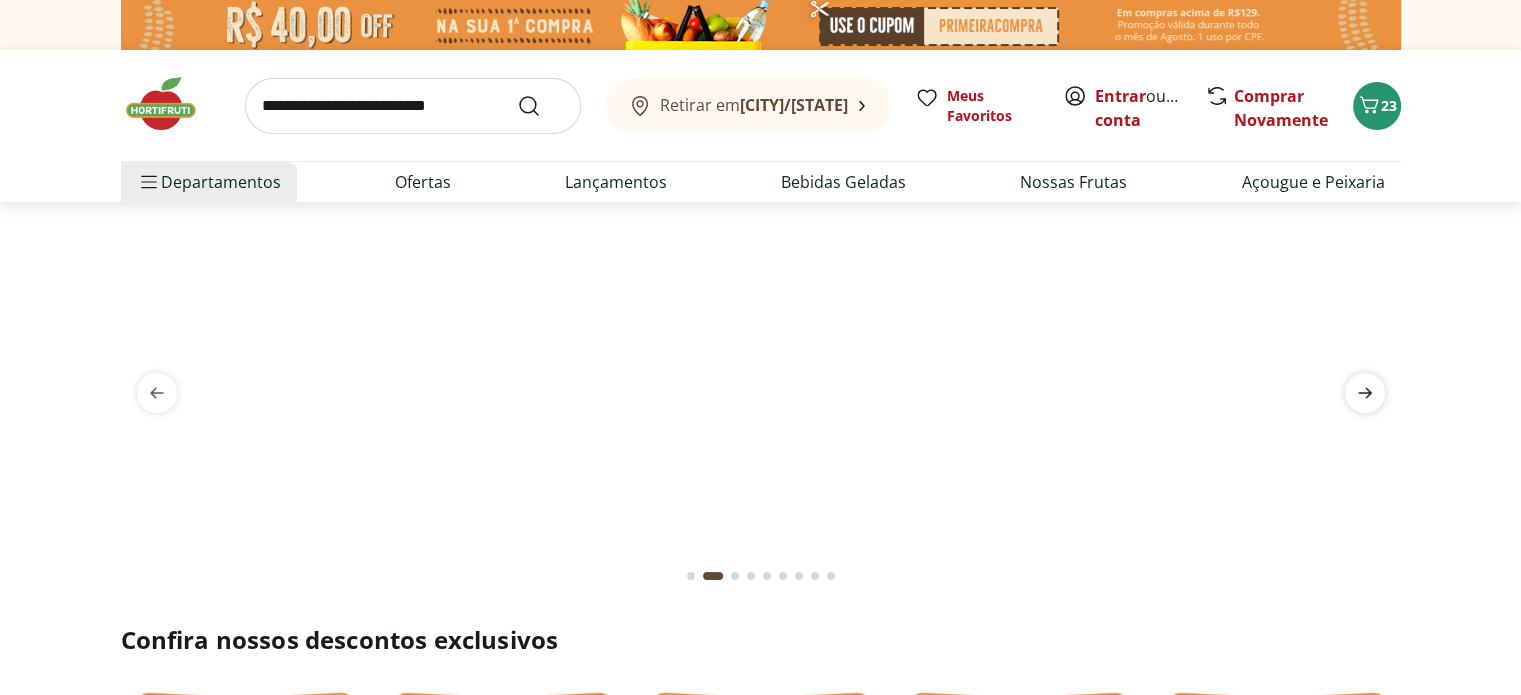 click 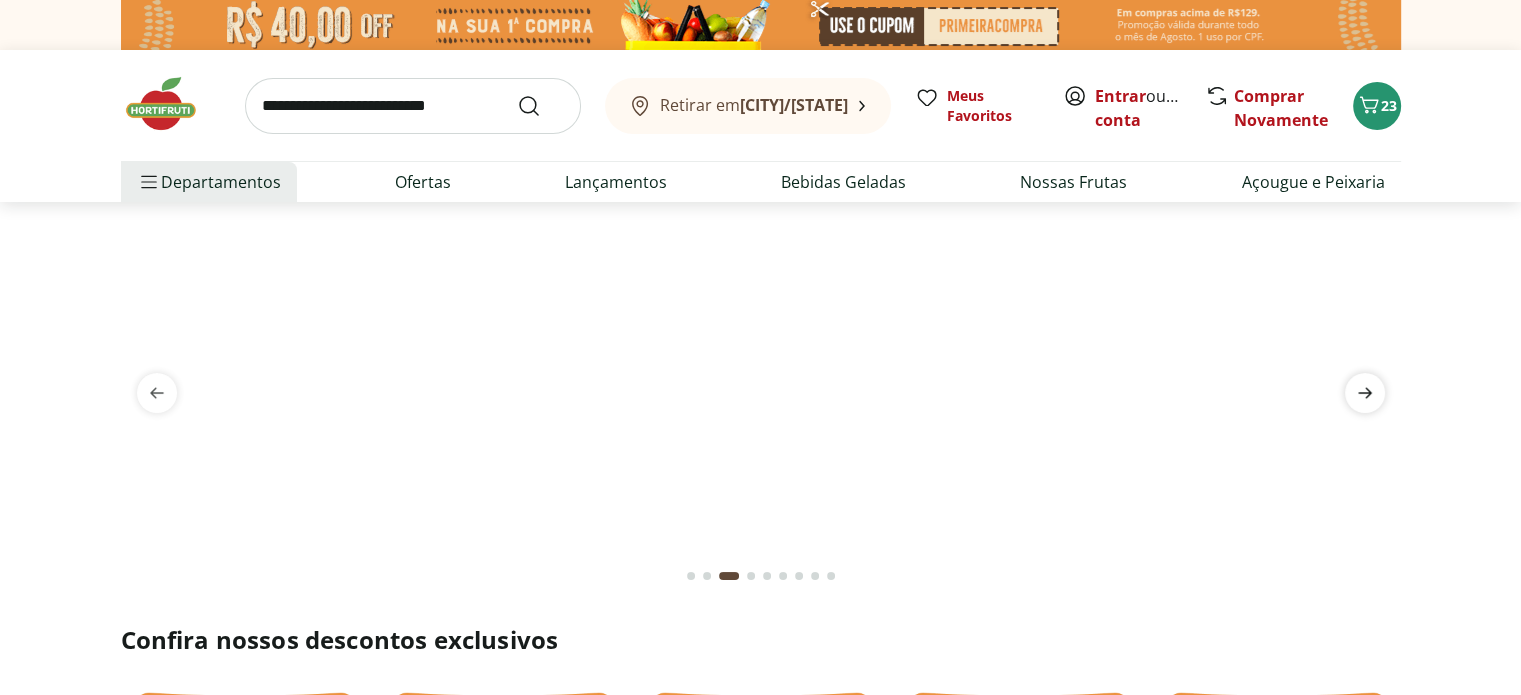 click 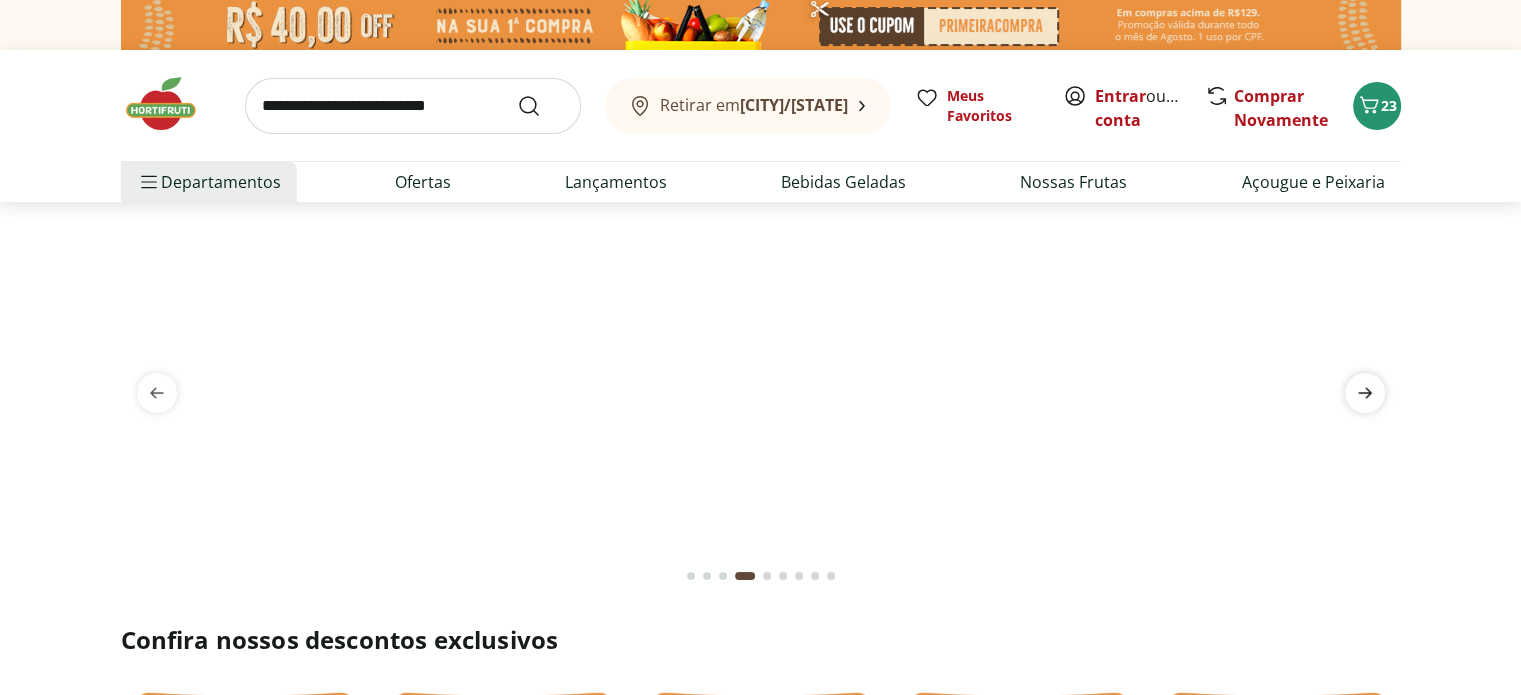 click 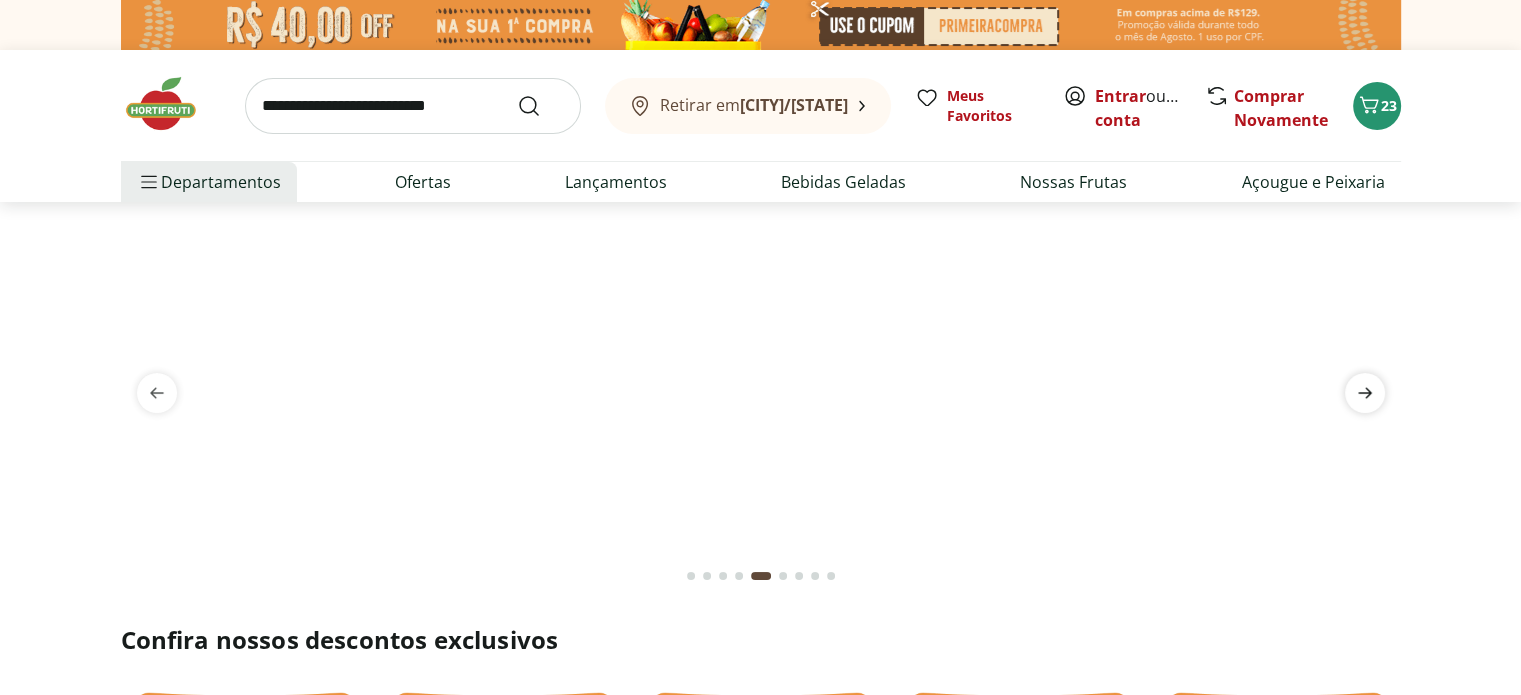 click 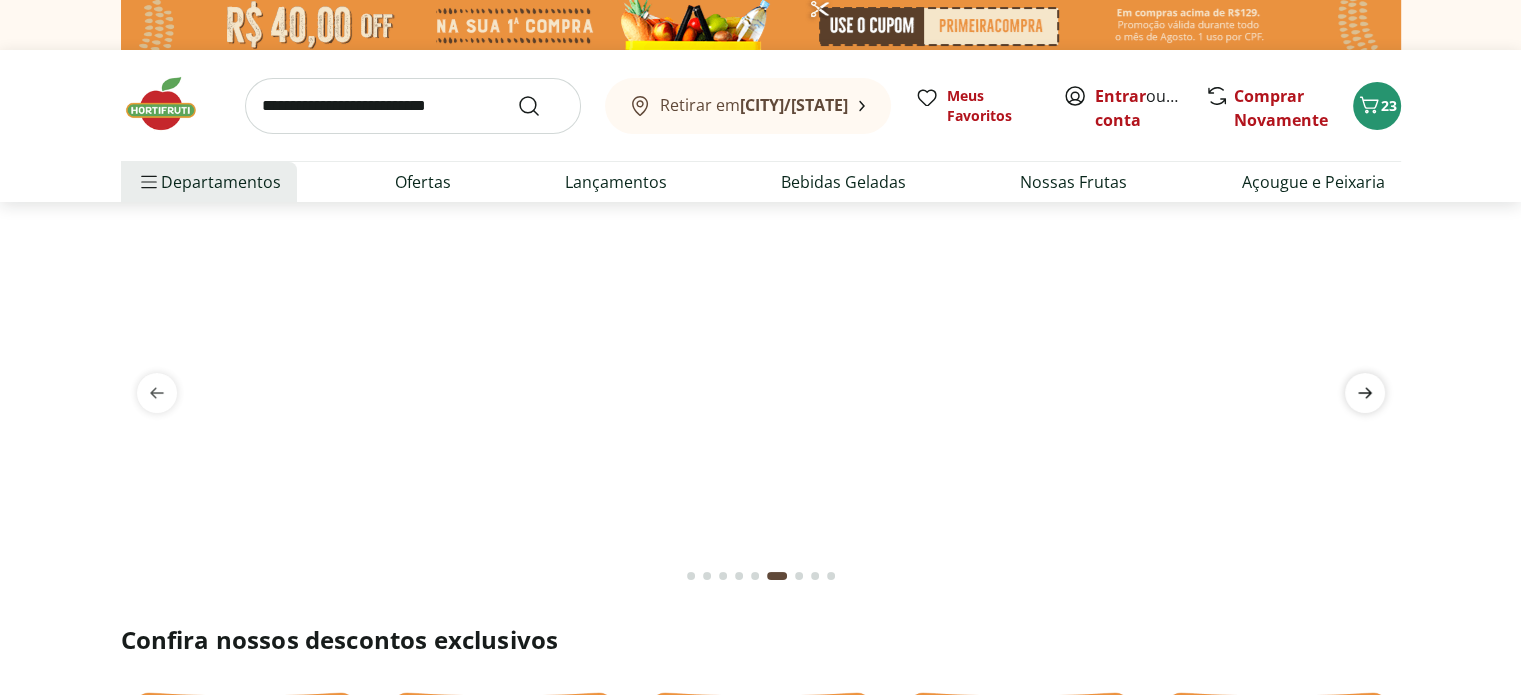 click 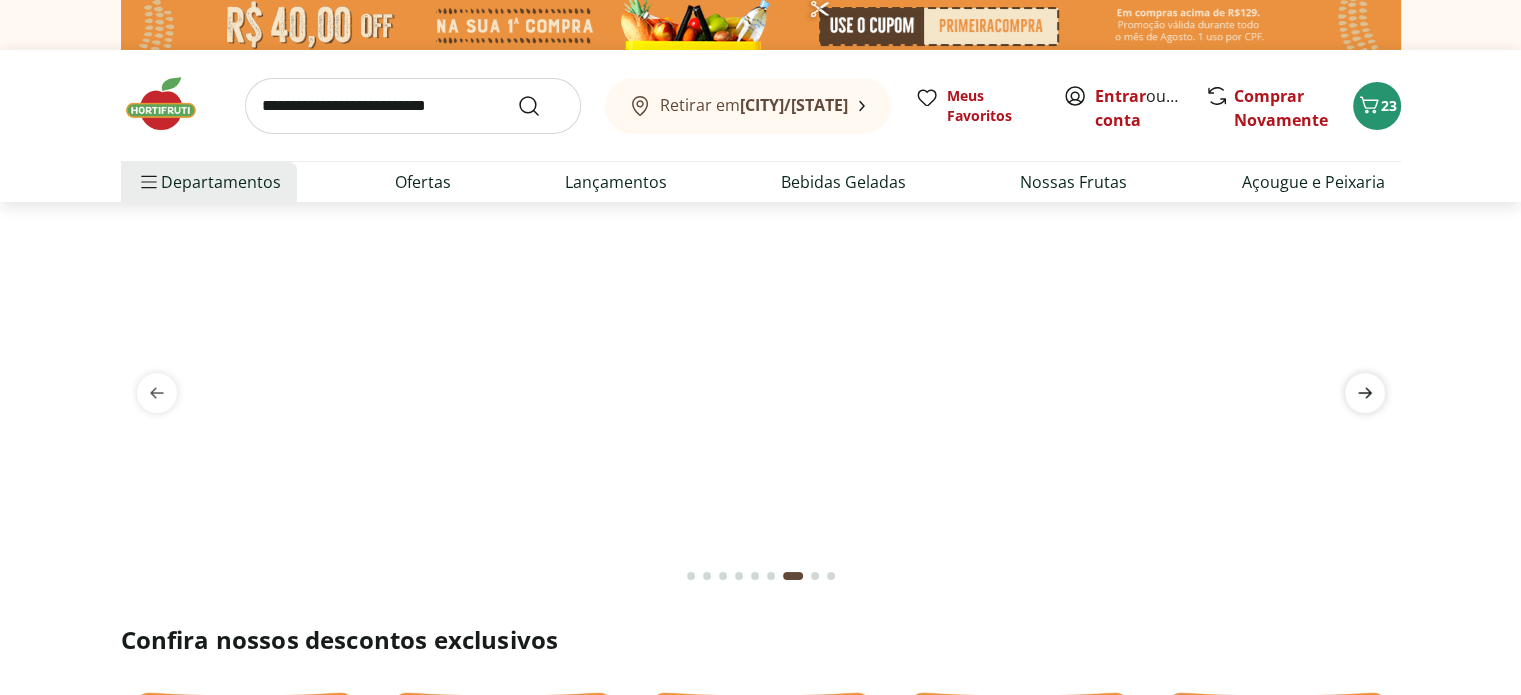 click 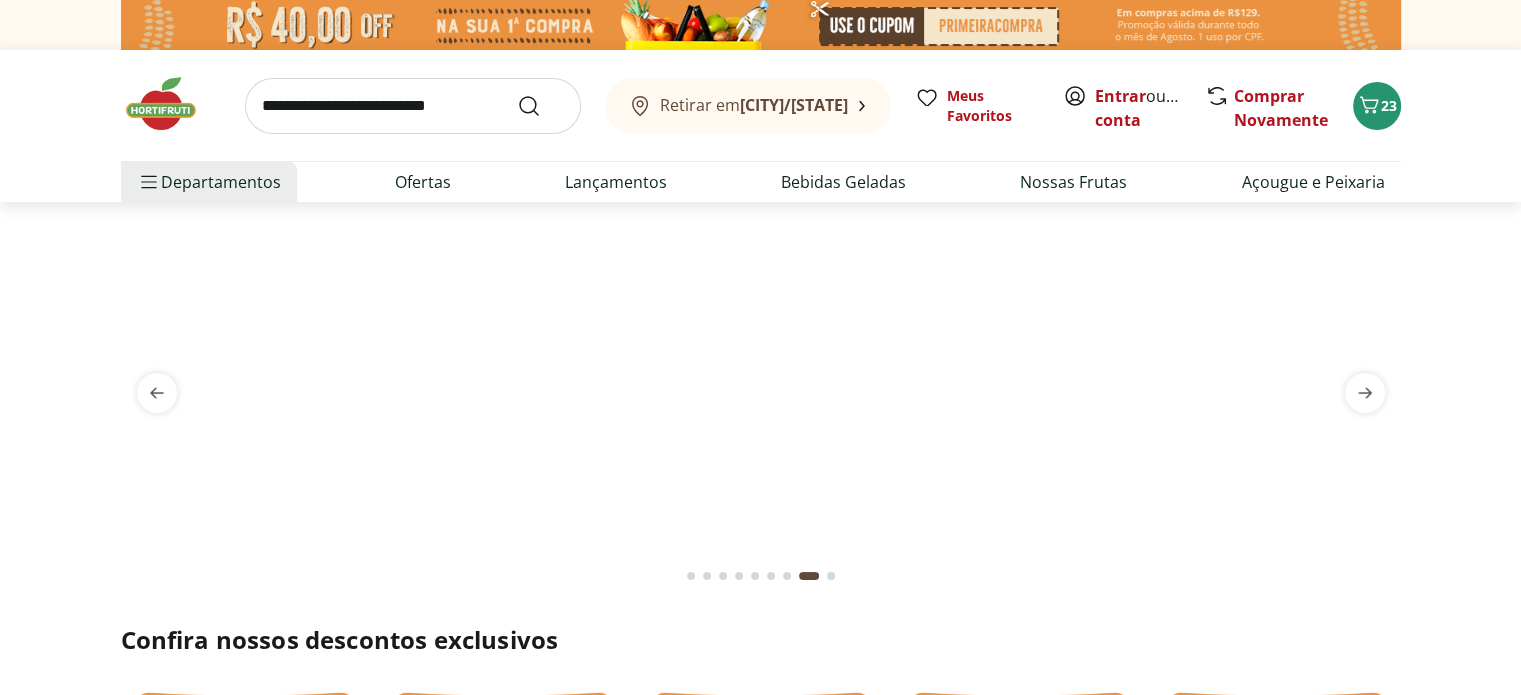 click at bounding box center [760, 226] 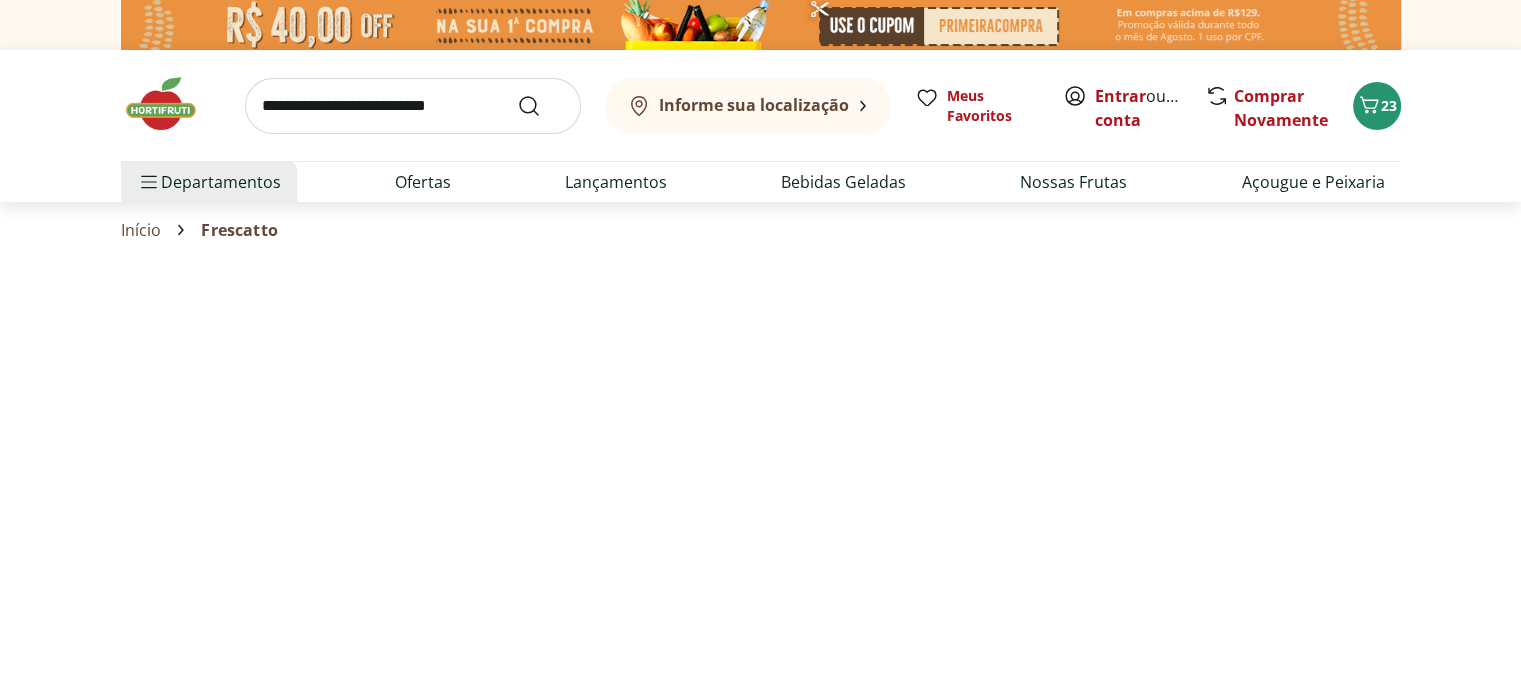 select on "**********" 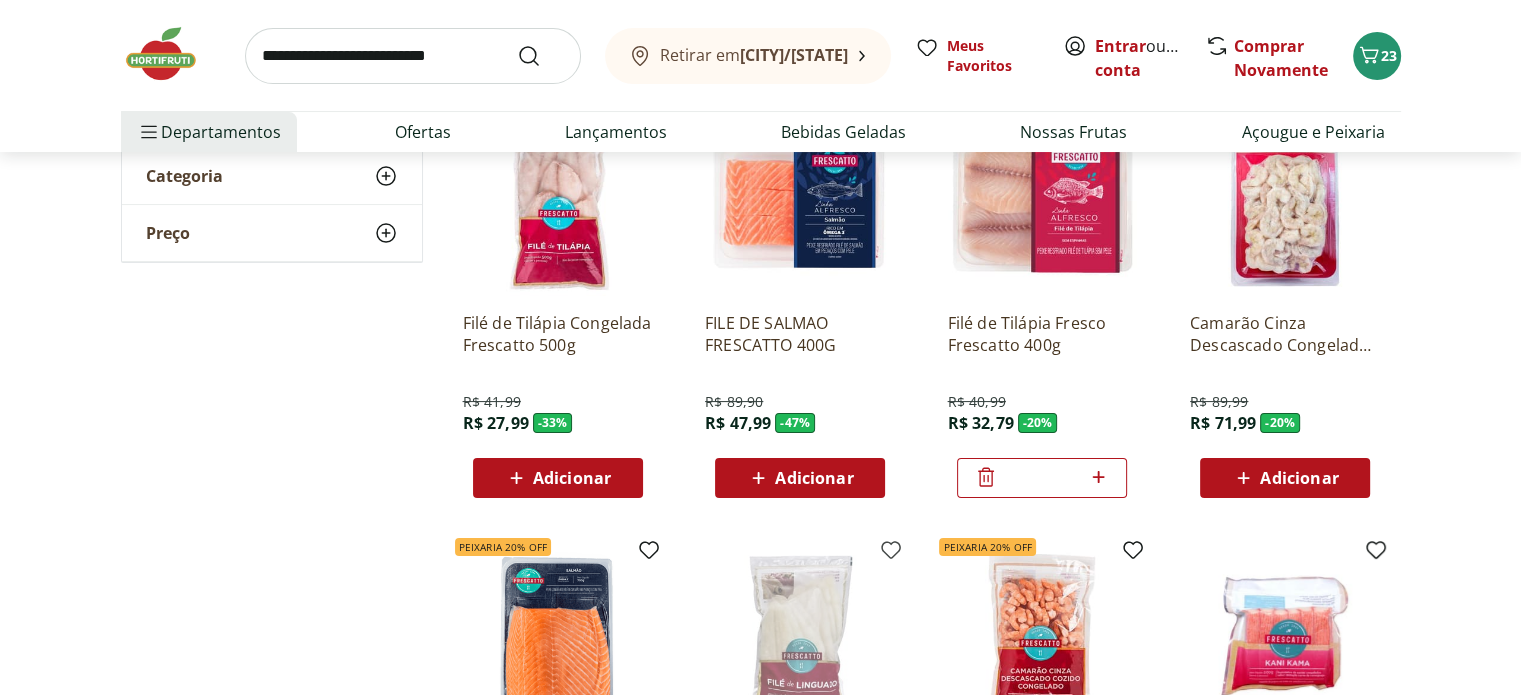 scroll, scrollTop: 0, scrollLeft: 0, axis: both 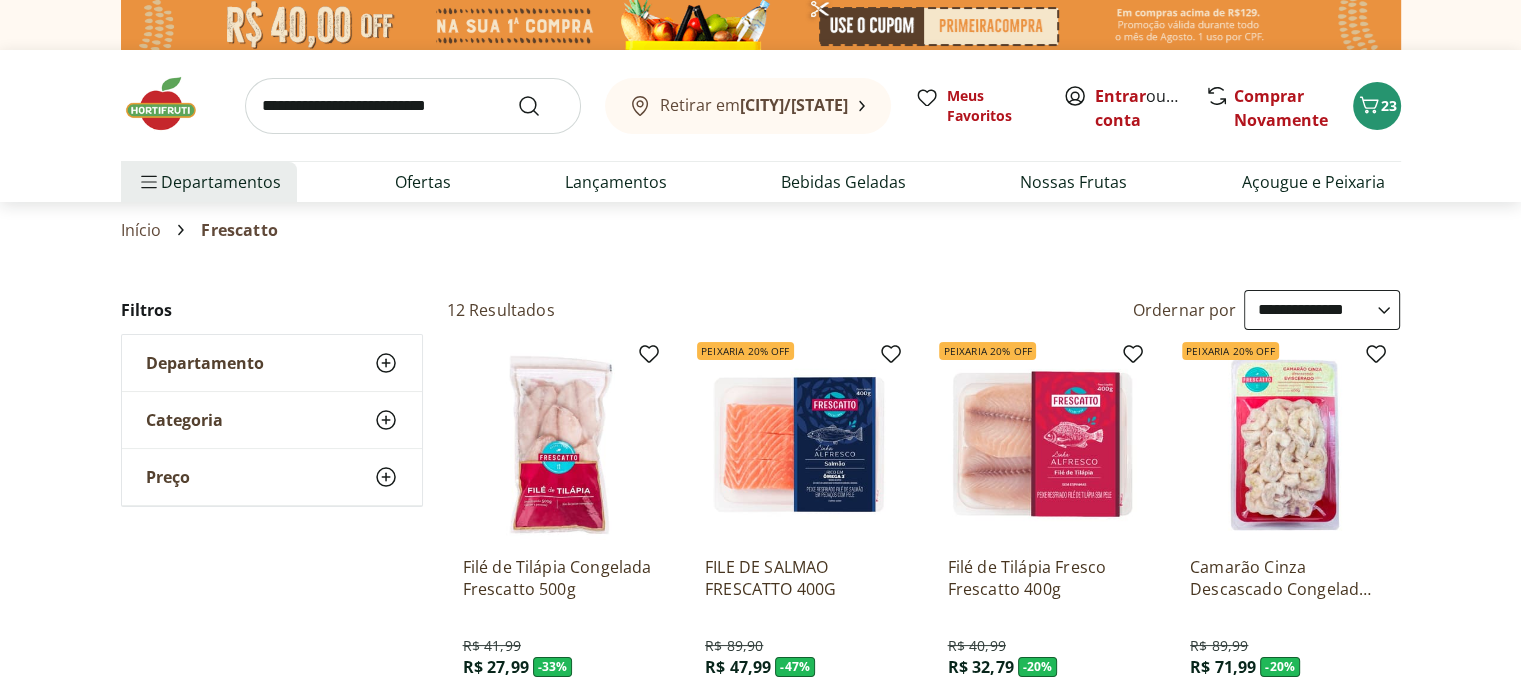 click at bounding box center (171, 104) 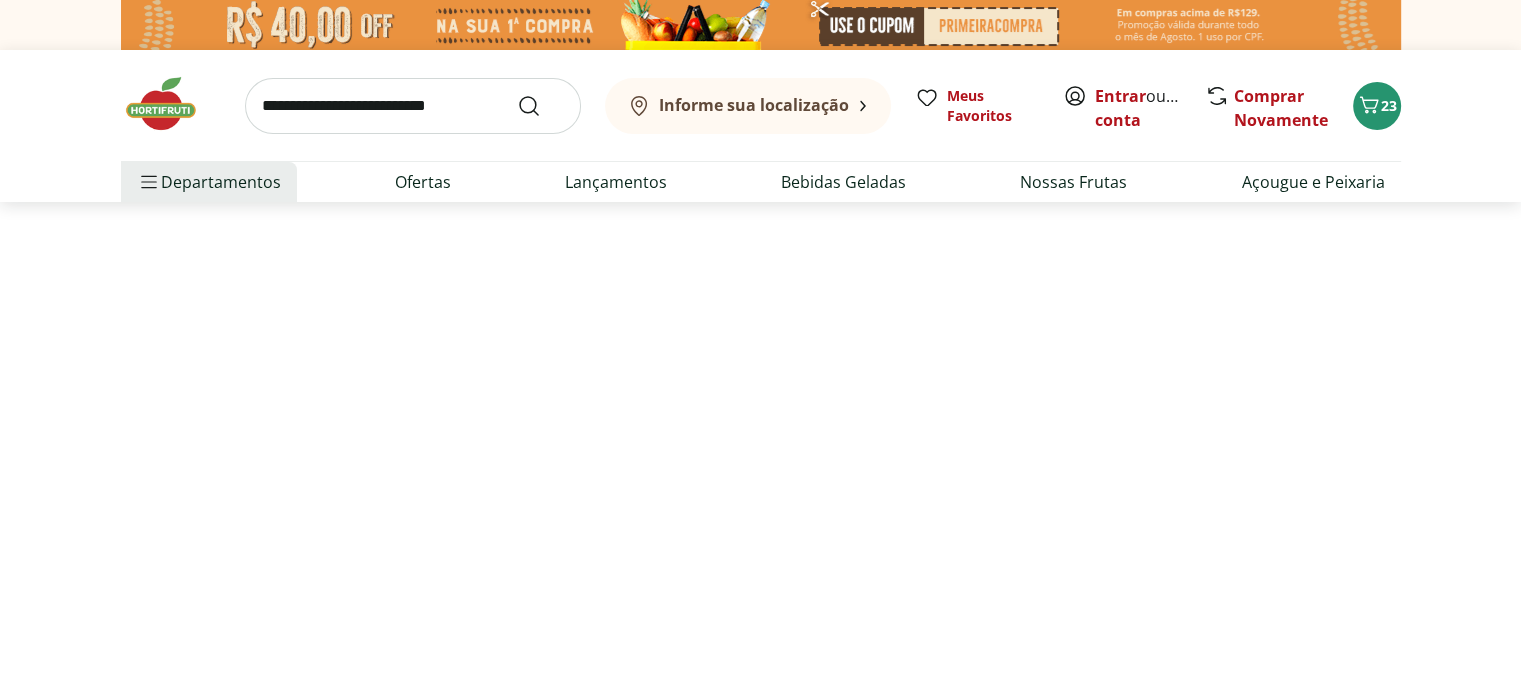 type on "*" 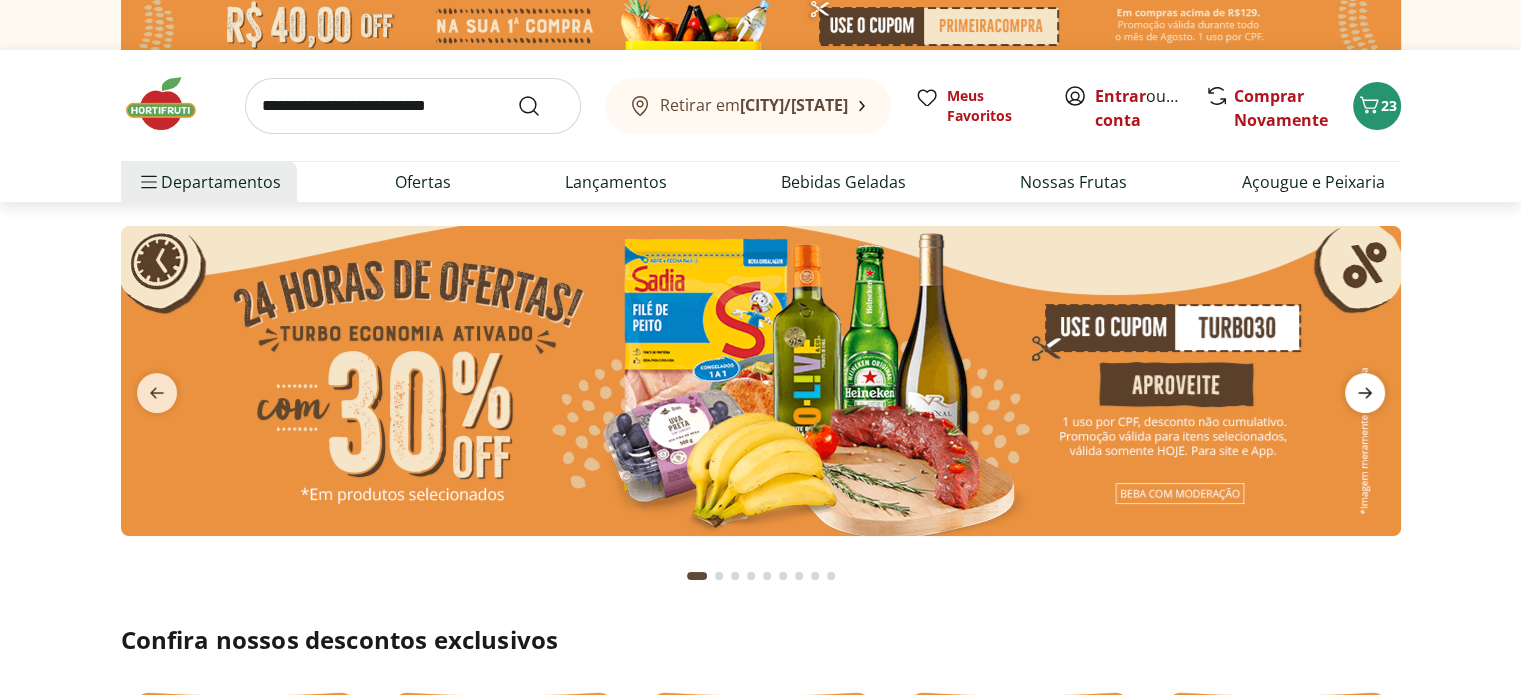 click 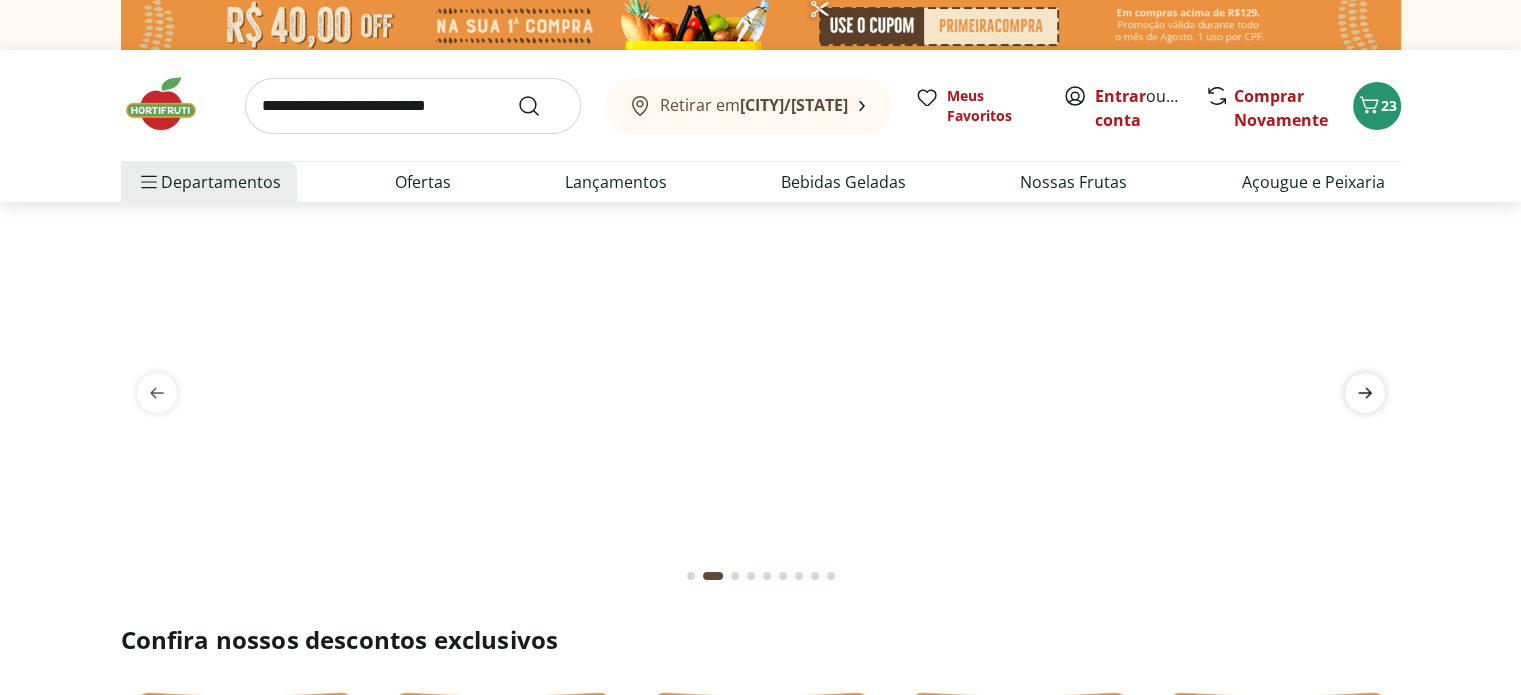 click 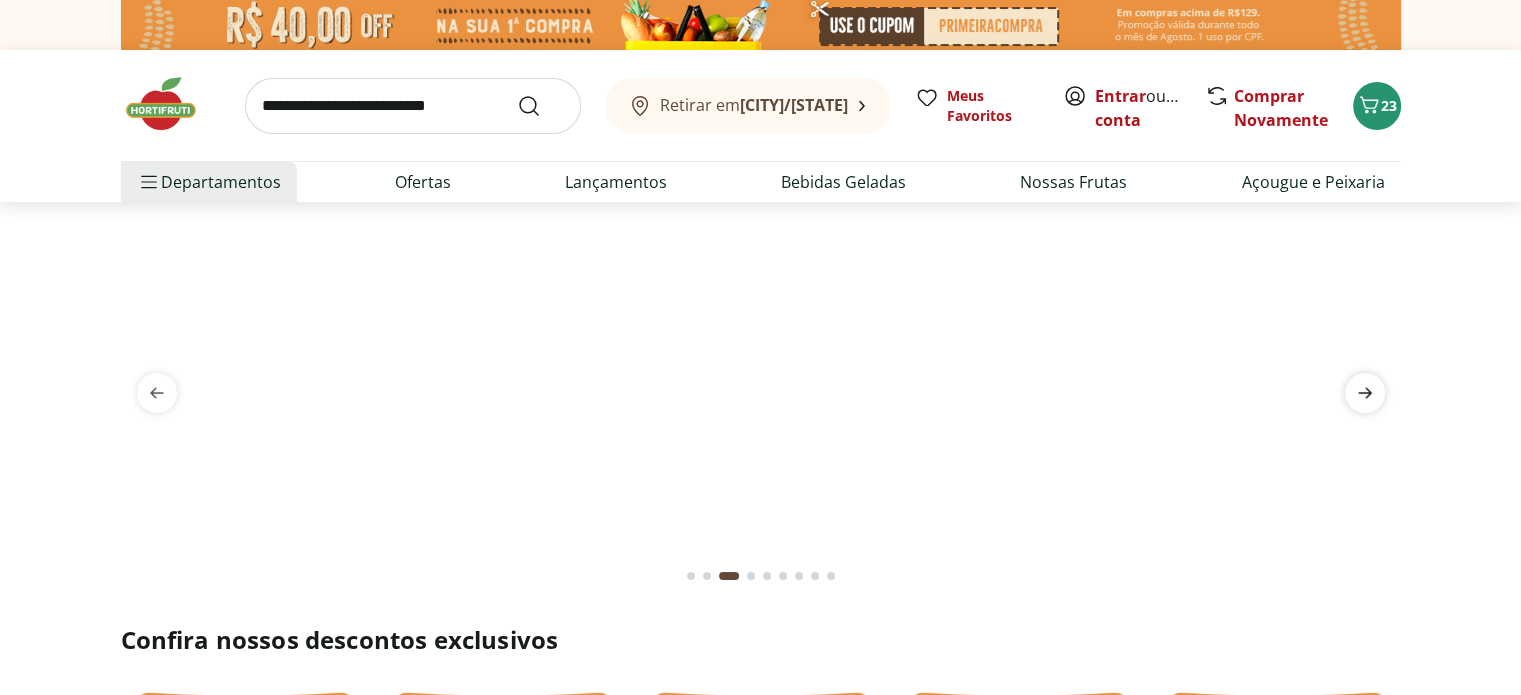click 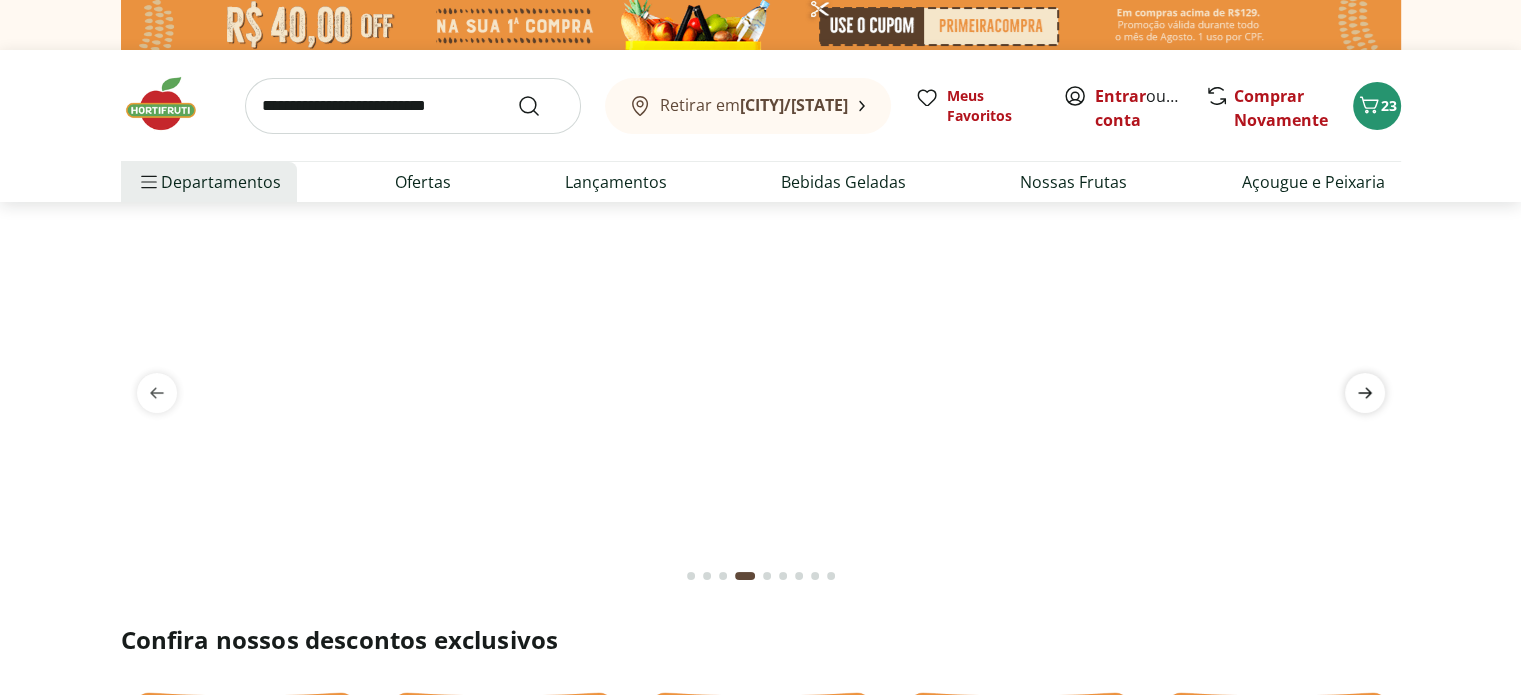 click 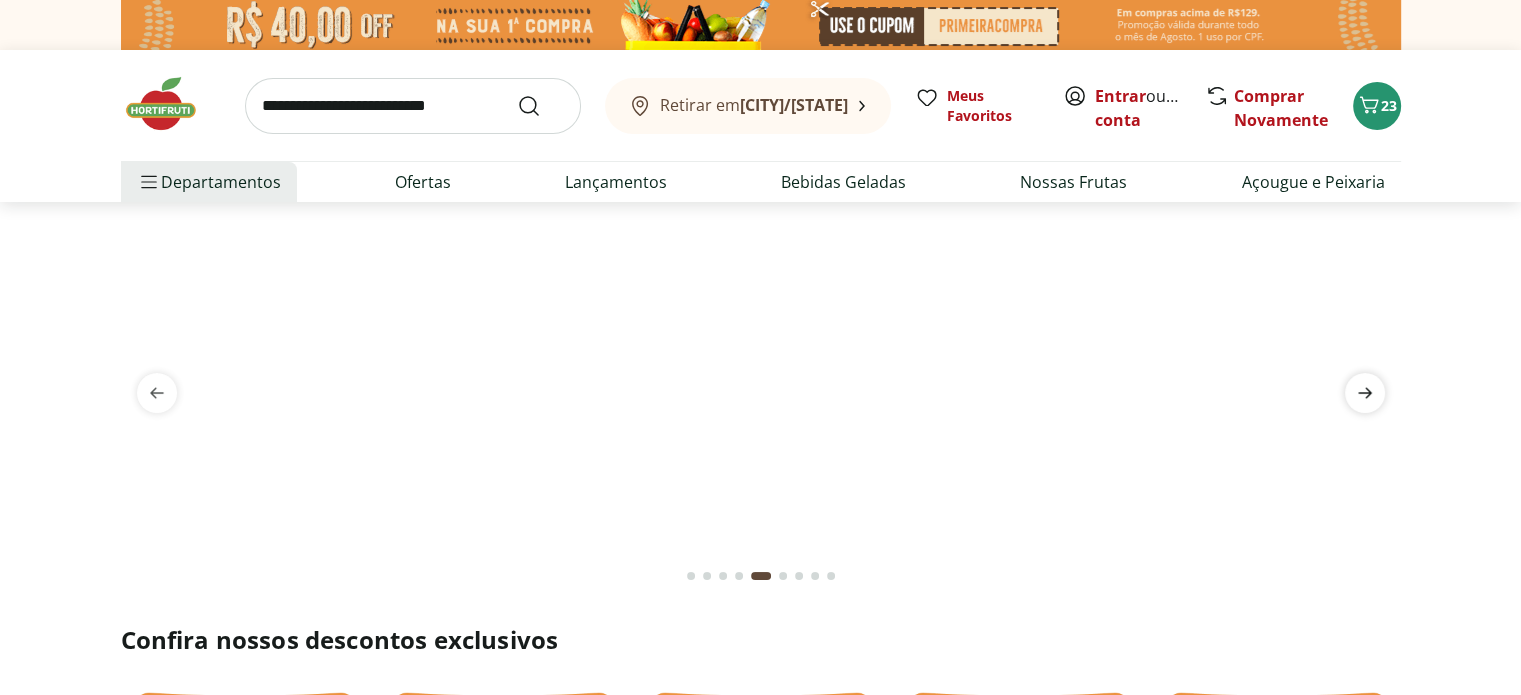 click 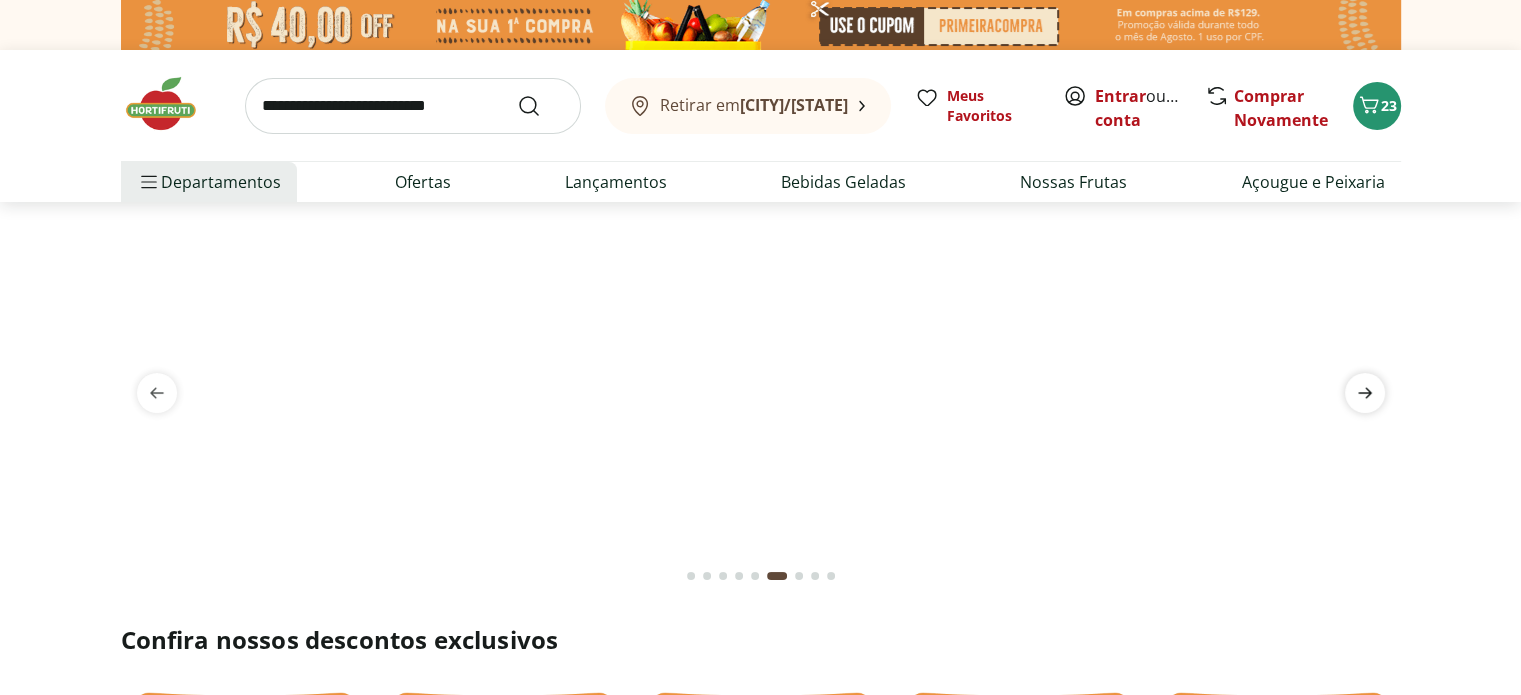click 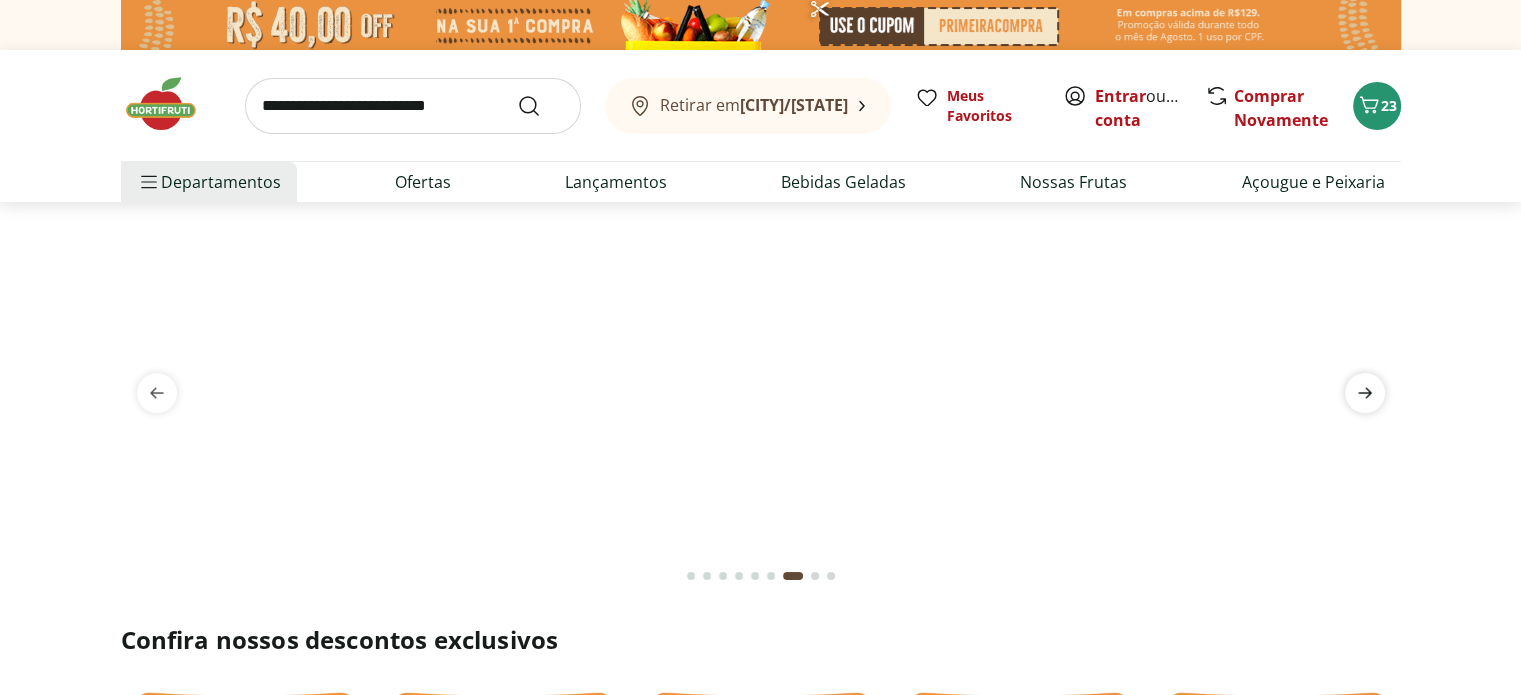 click 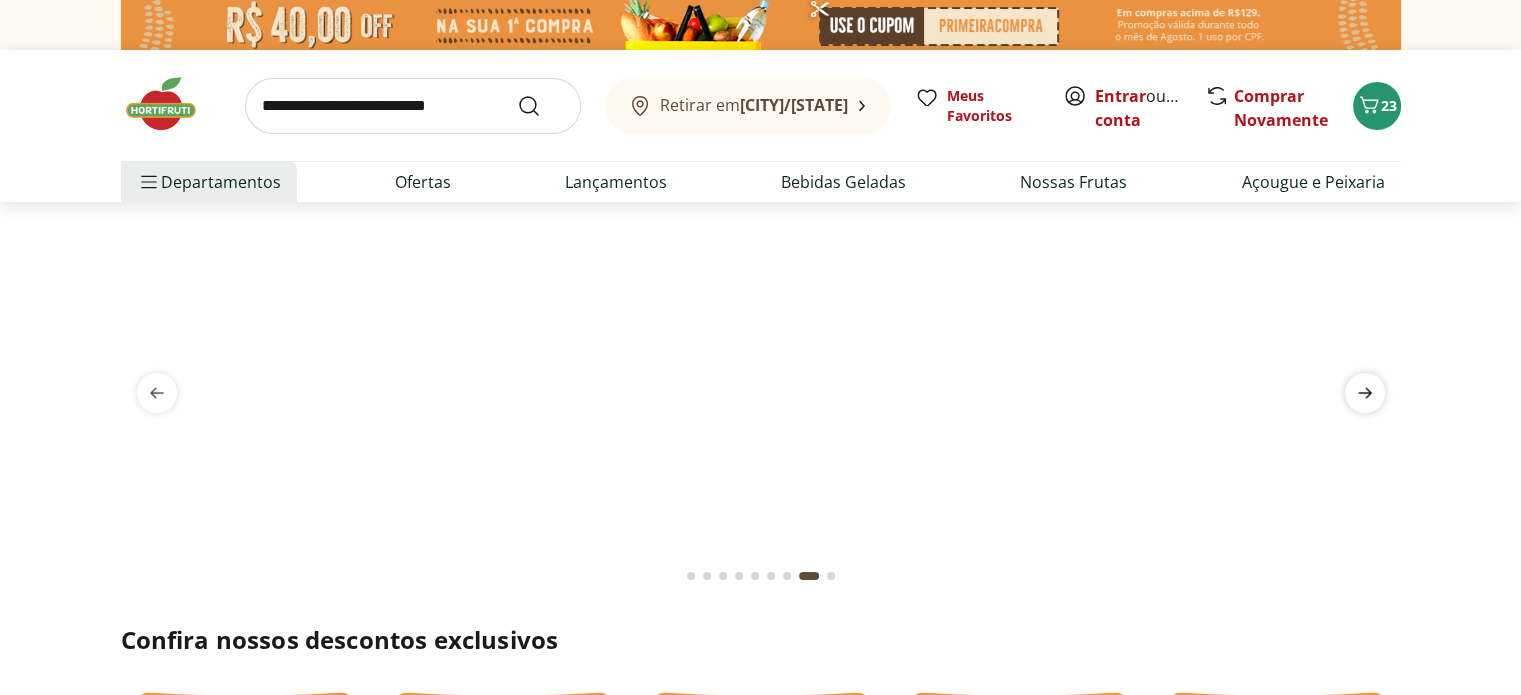 click 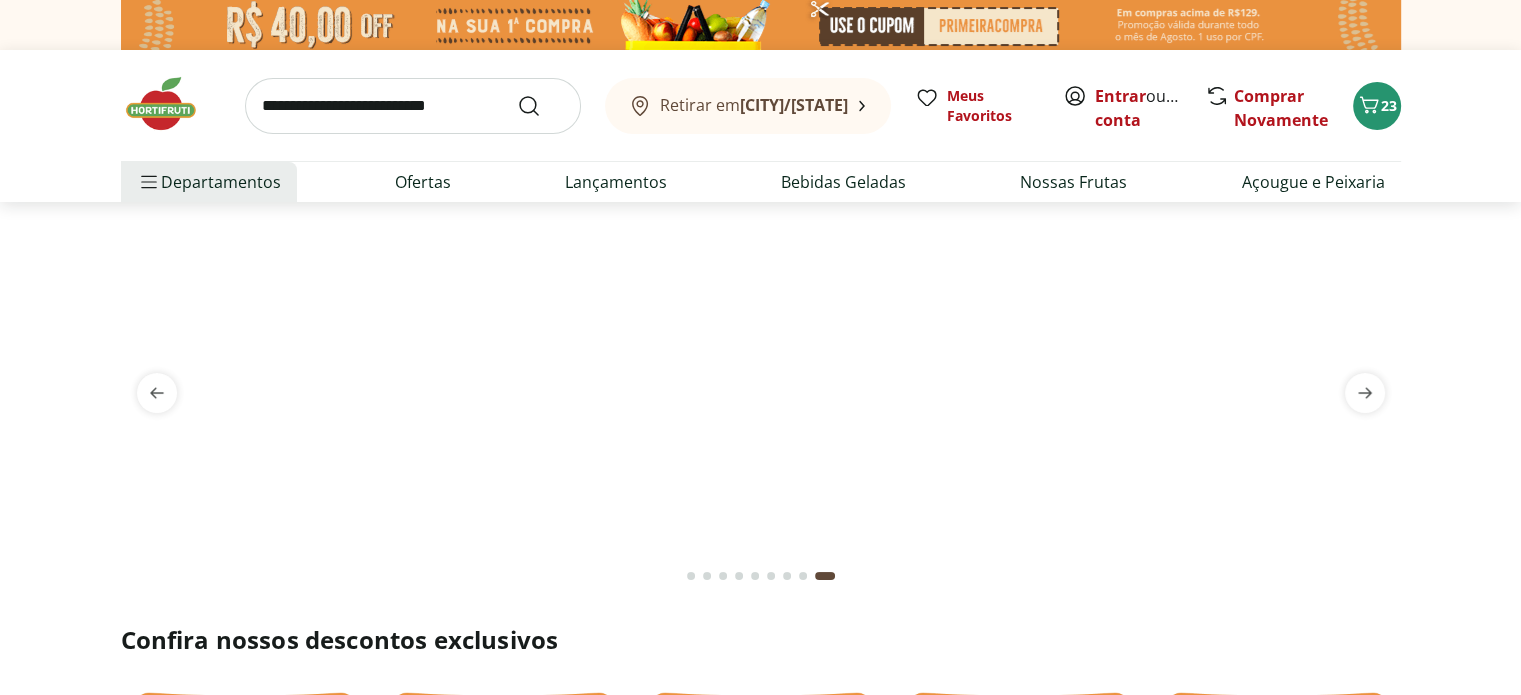 click at bounding box center [760, 226] 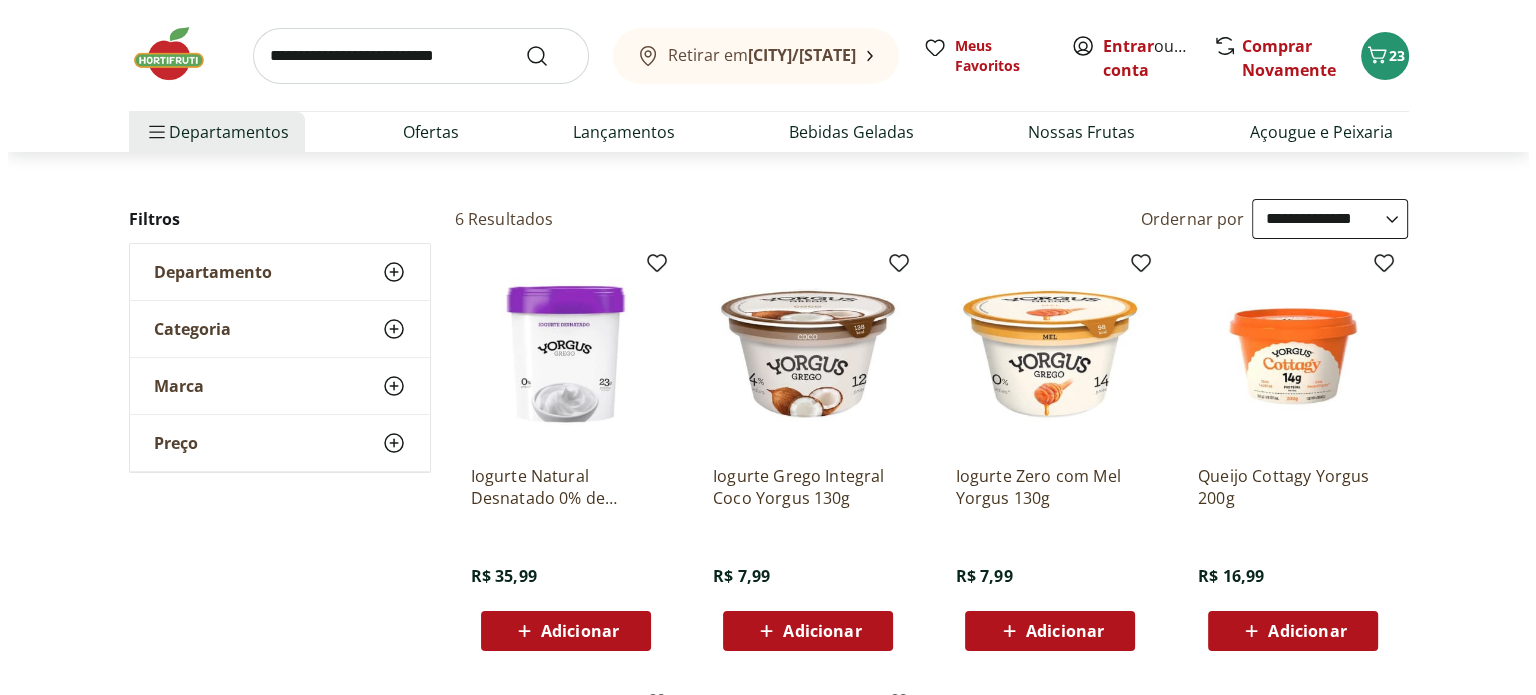 scroll, scrollTop: 36, scrollLeft: 0, axis: vertical 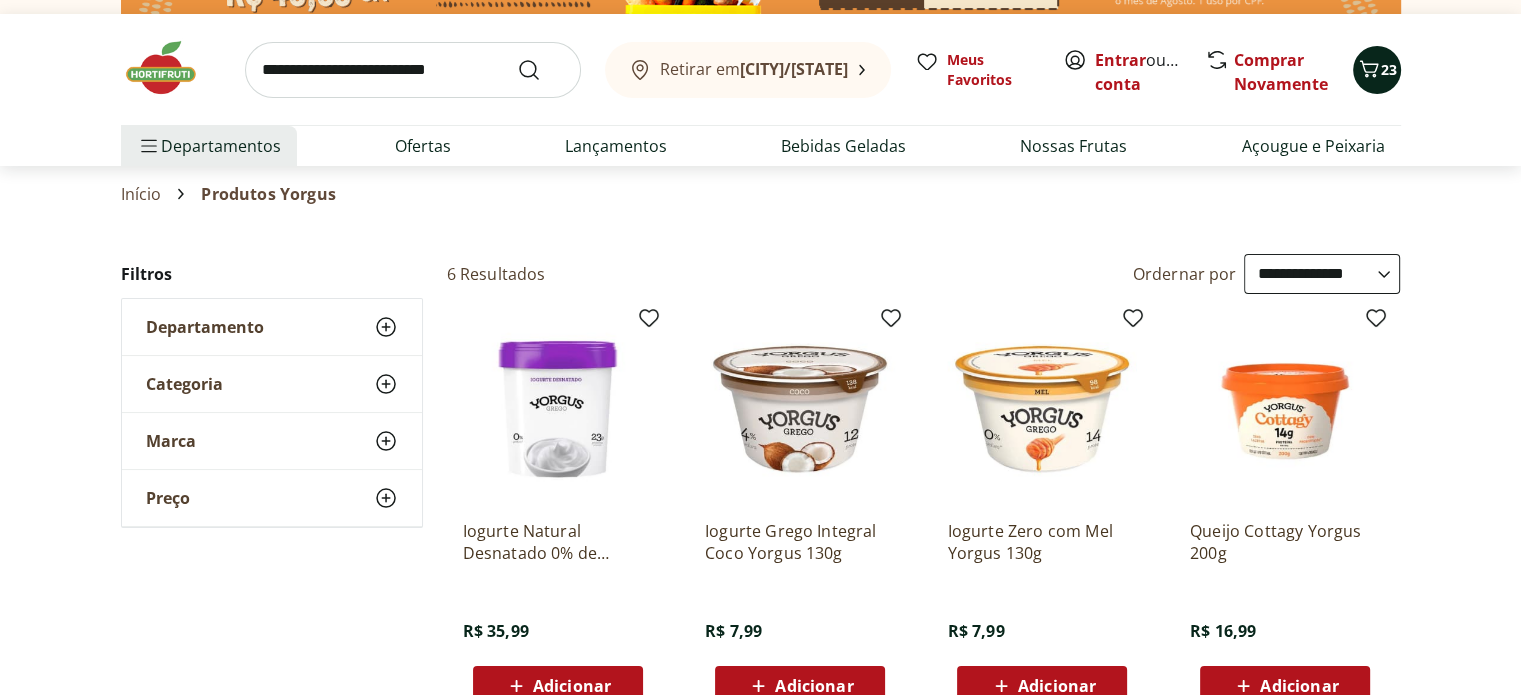click on "23" at bounding box center [1389, 69] 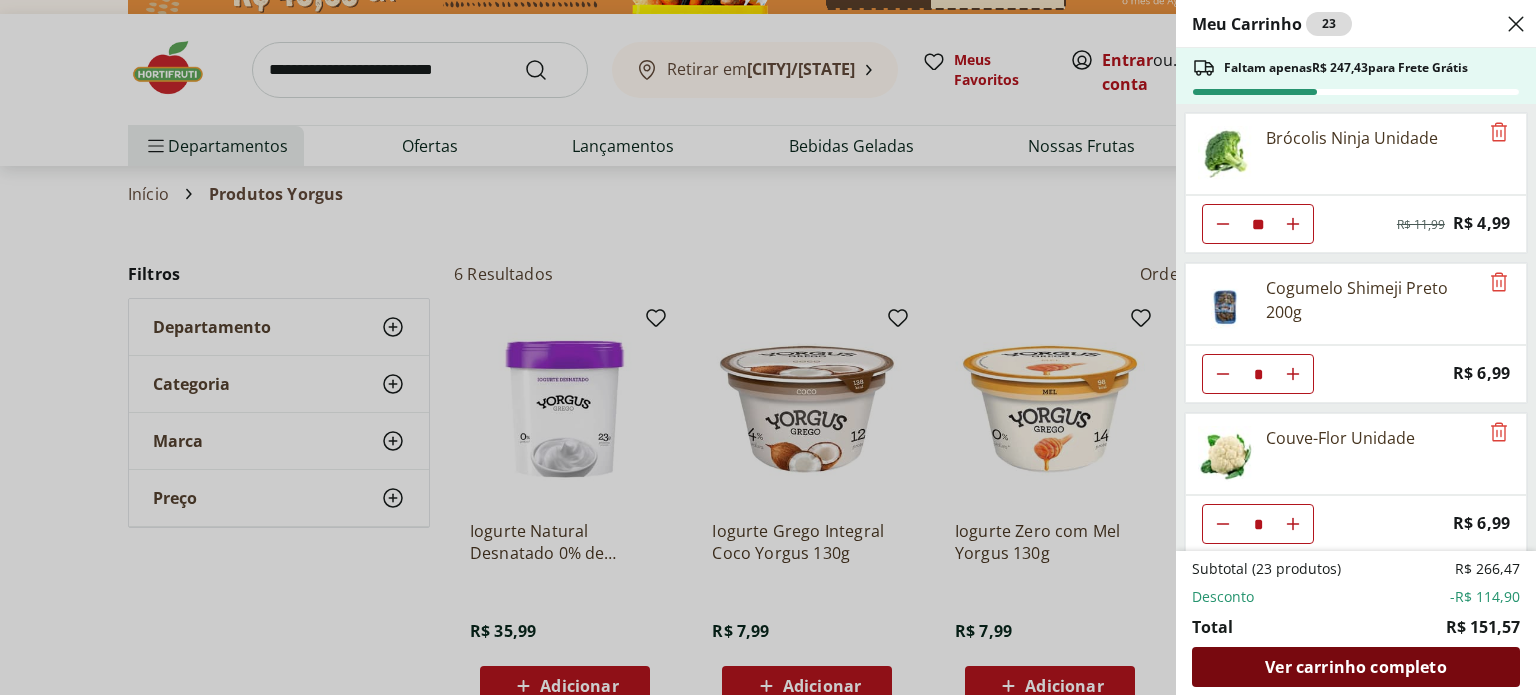 click on "Ver carrinho completo" at bounding box center [1355, 667] 